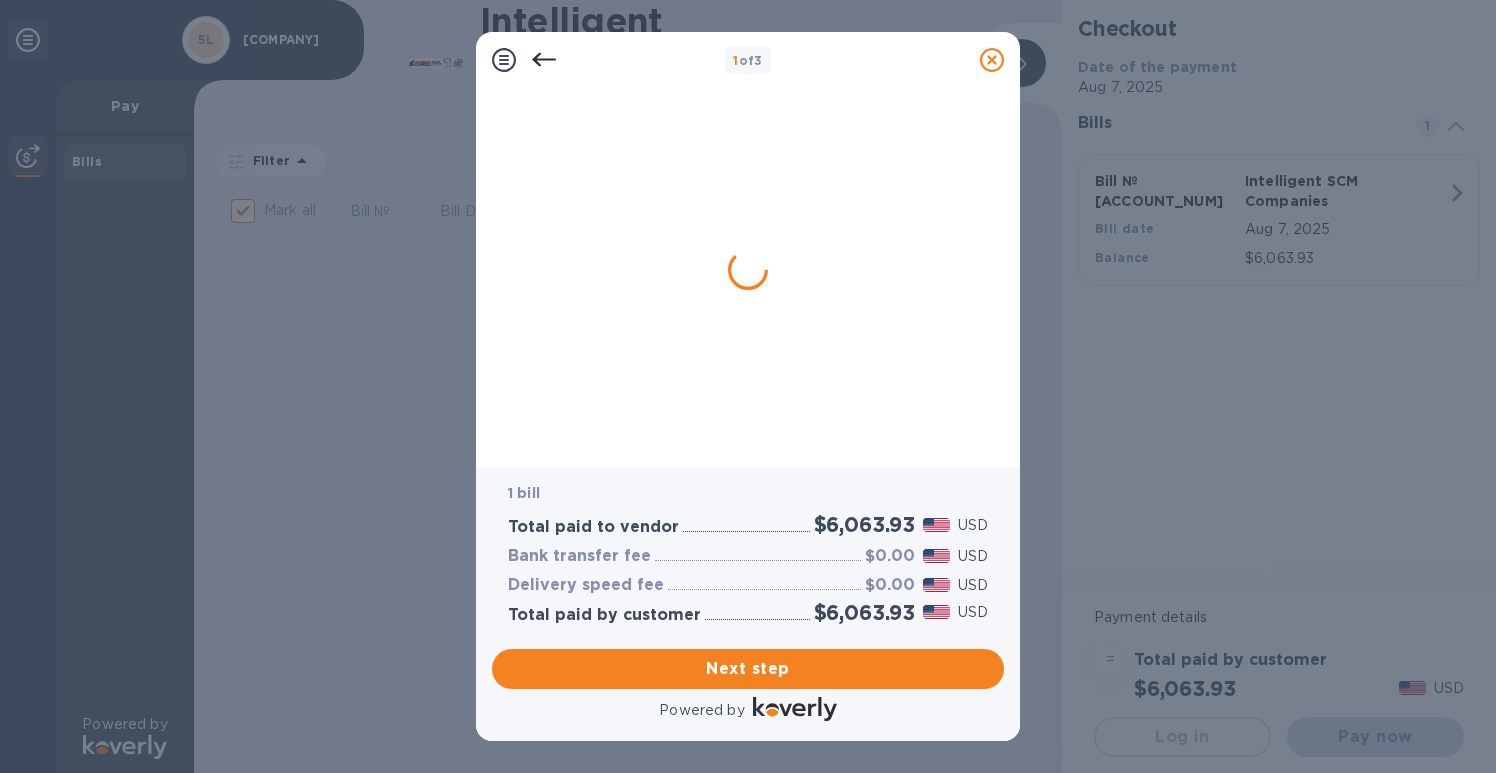 scroll, scrollTop: 0, scrollLeft: 0, axis: both 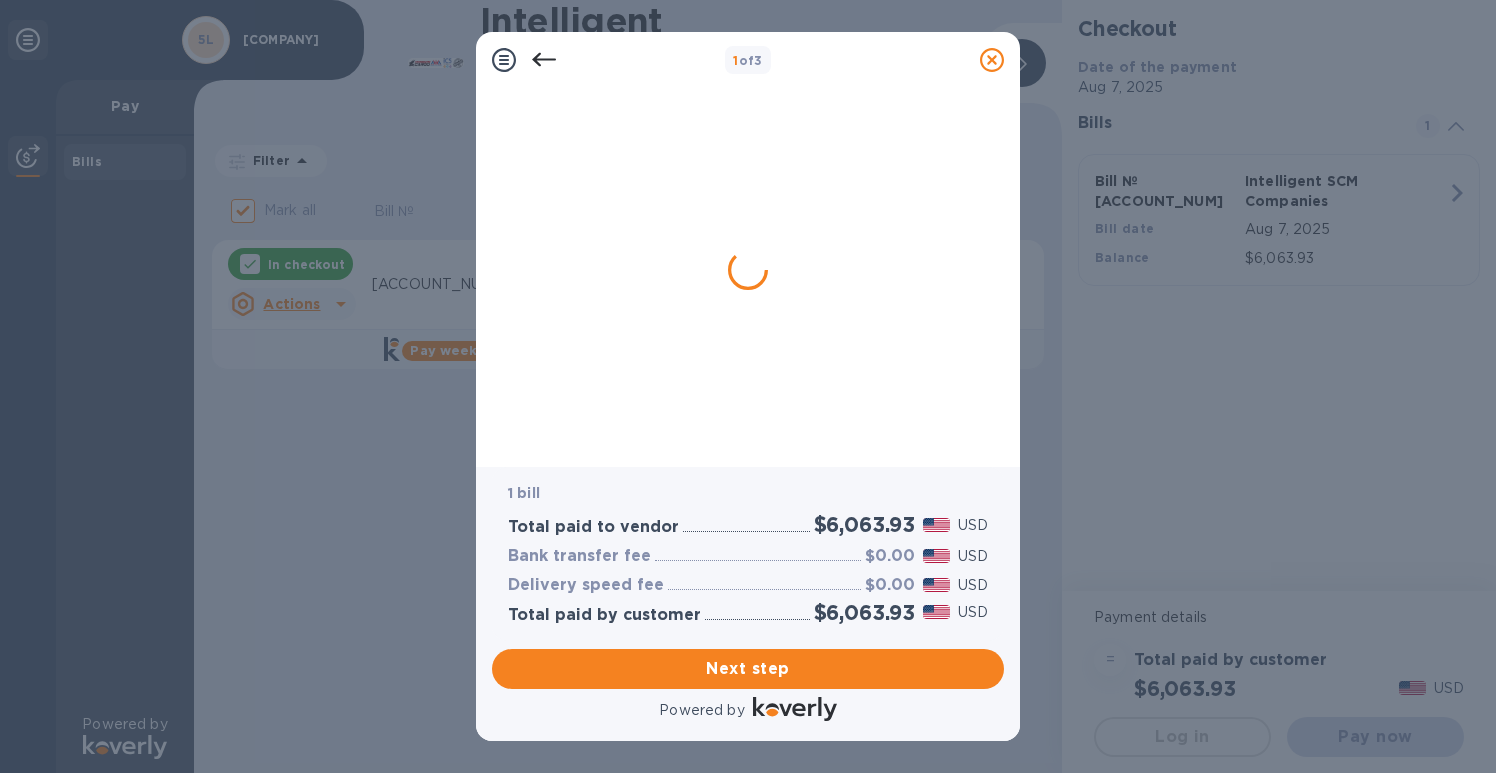 checkbox on "false" 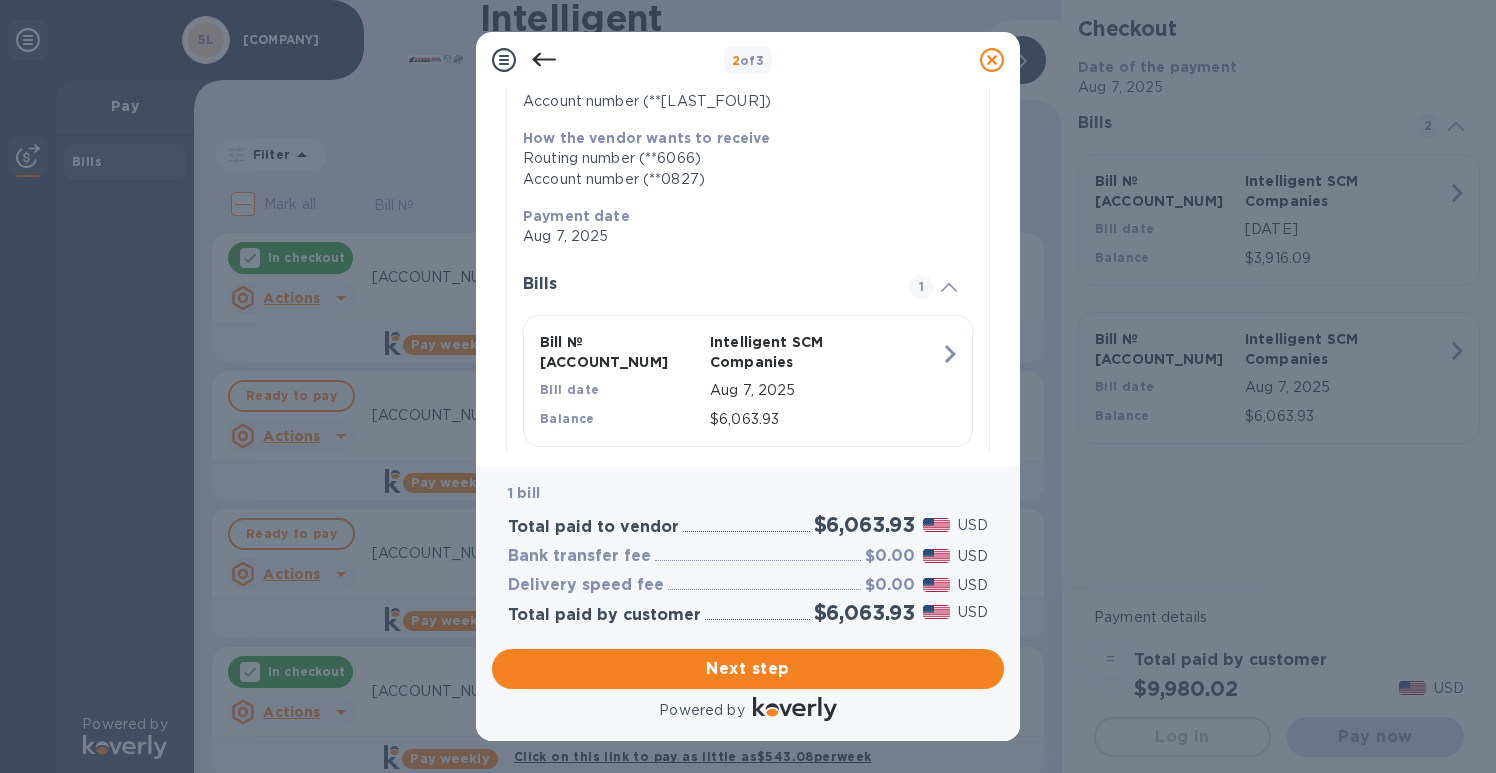 scroll, scrollTop: 359, scrollLeft: 0, axis: vertical 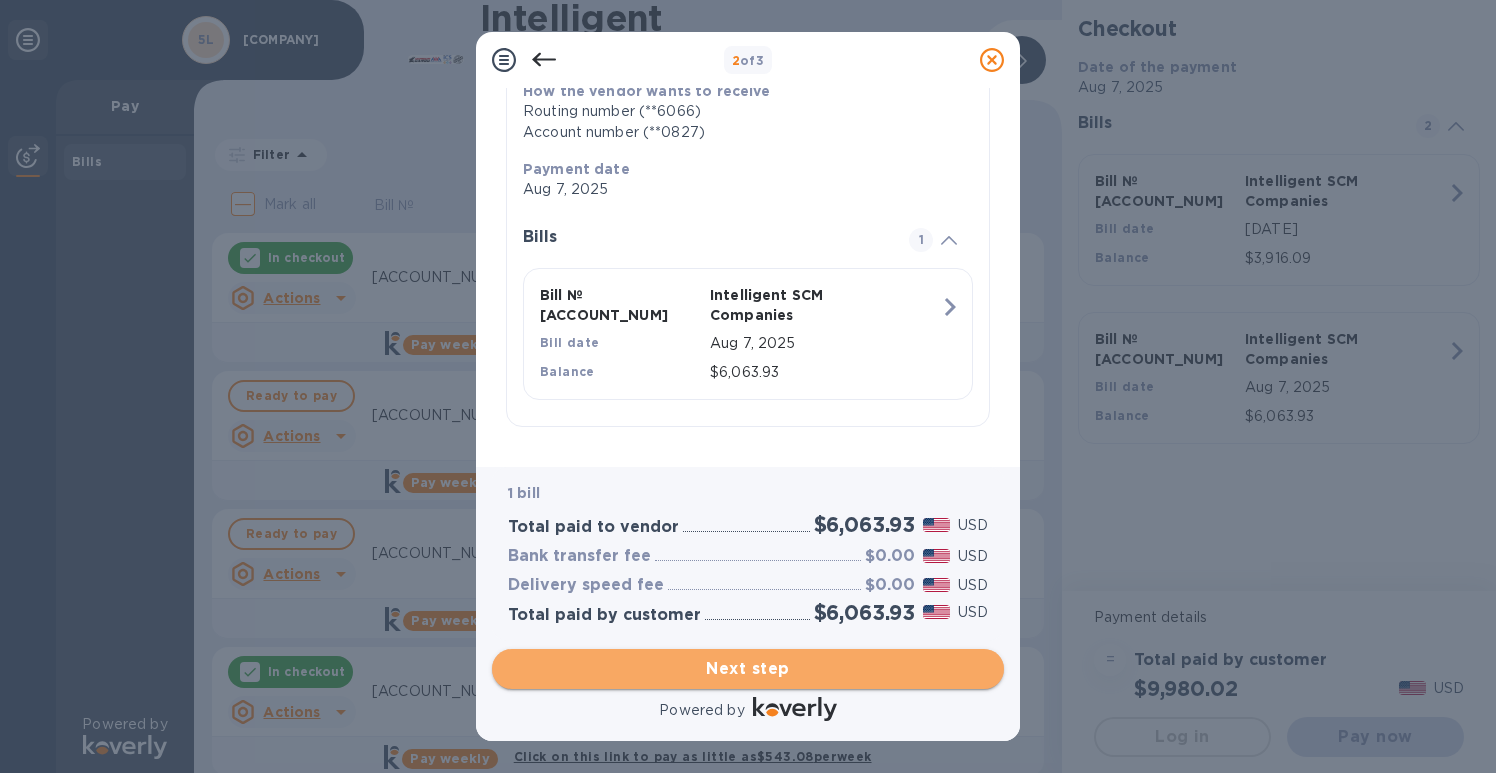 click on "Next step" at bounding box center (748, 669) 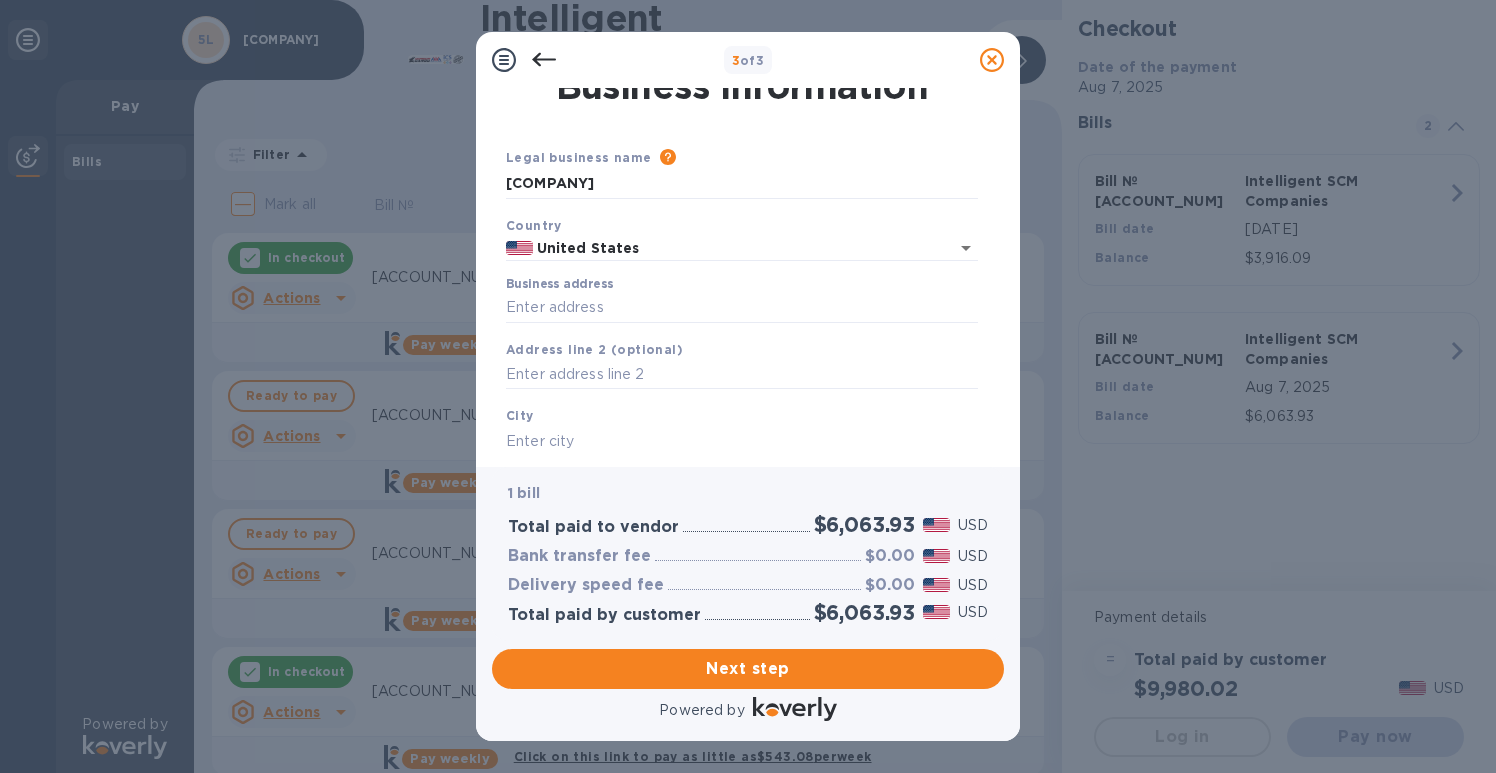scroll, scrollTop: 0, scrollLeft: 0, axis: both 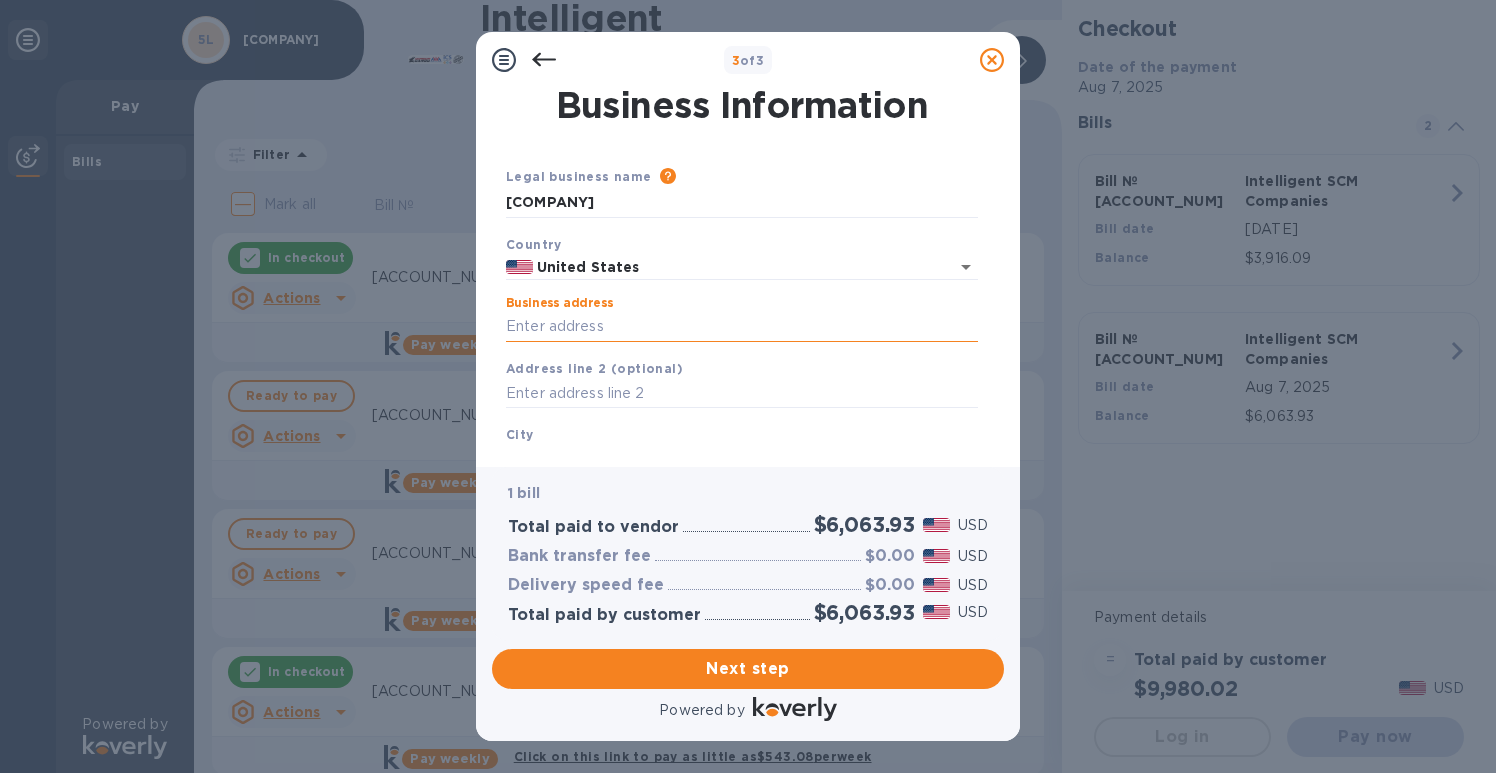 click on "Business address" at bounding box center (742, 327) 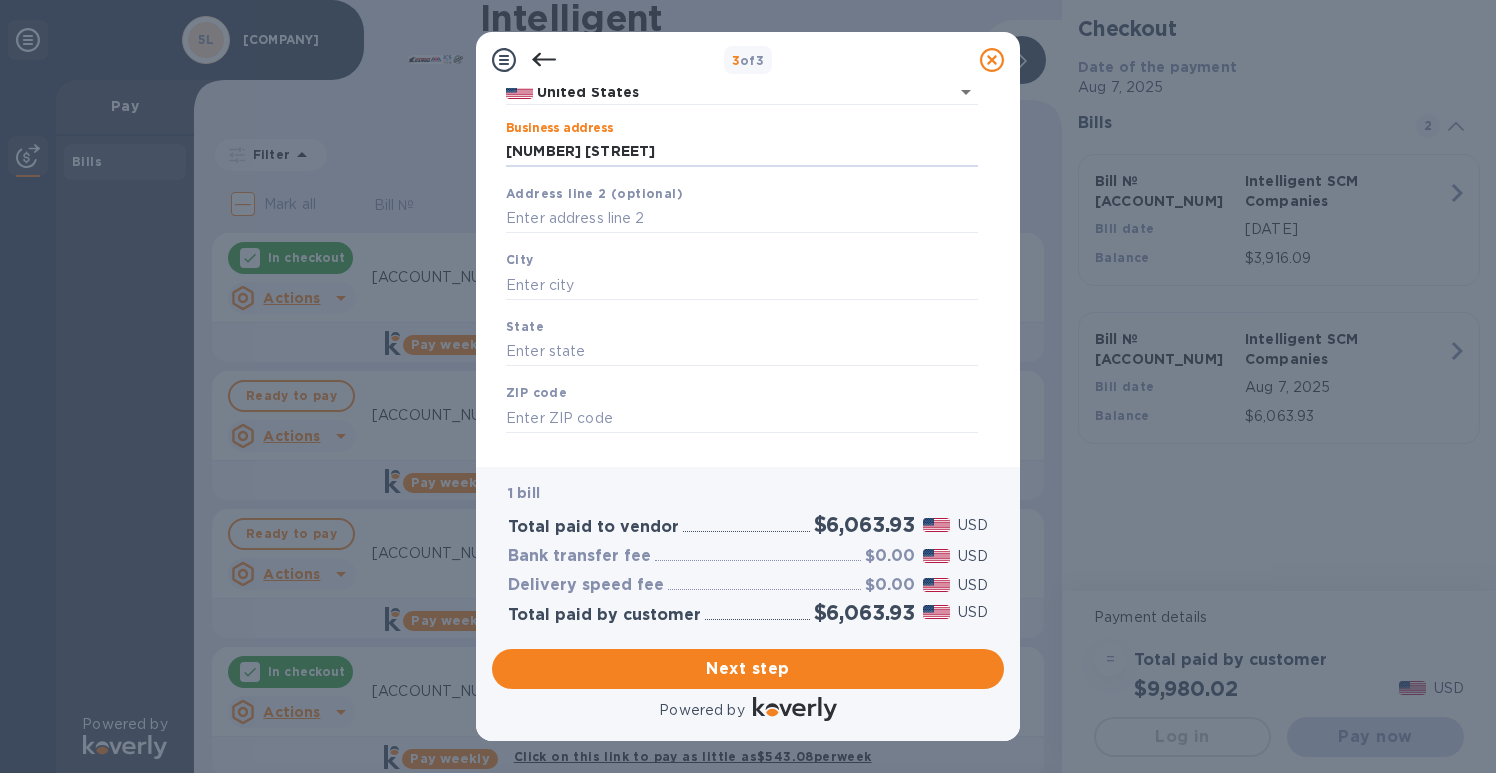 scroll, scrollTop: 205, scrollLeft: 0, axis: vertical 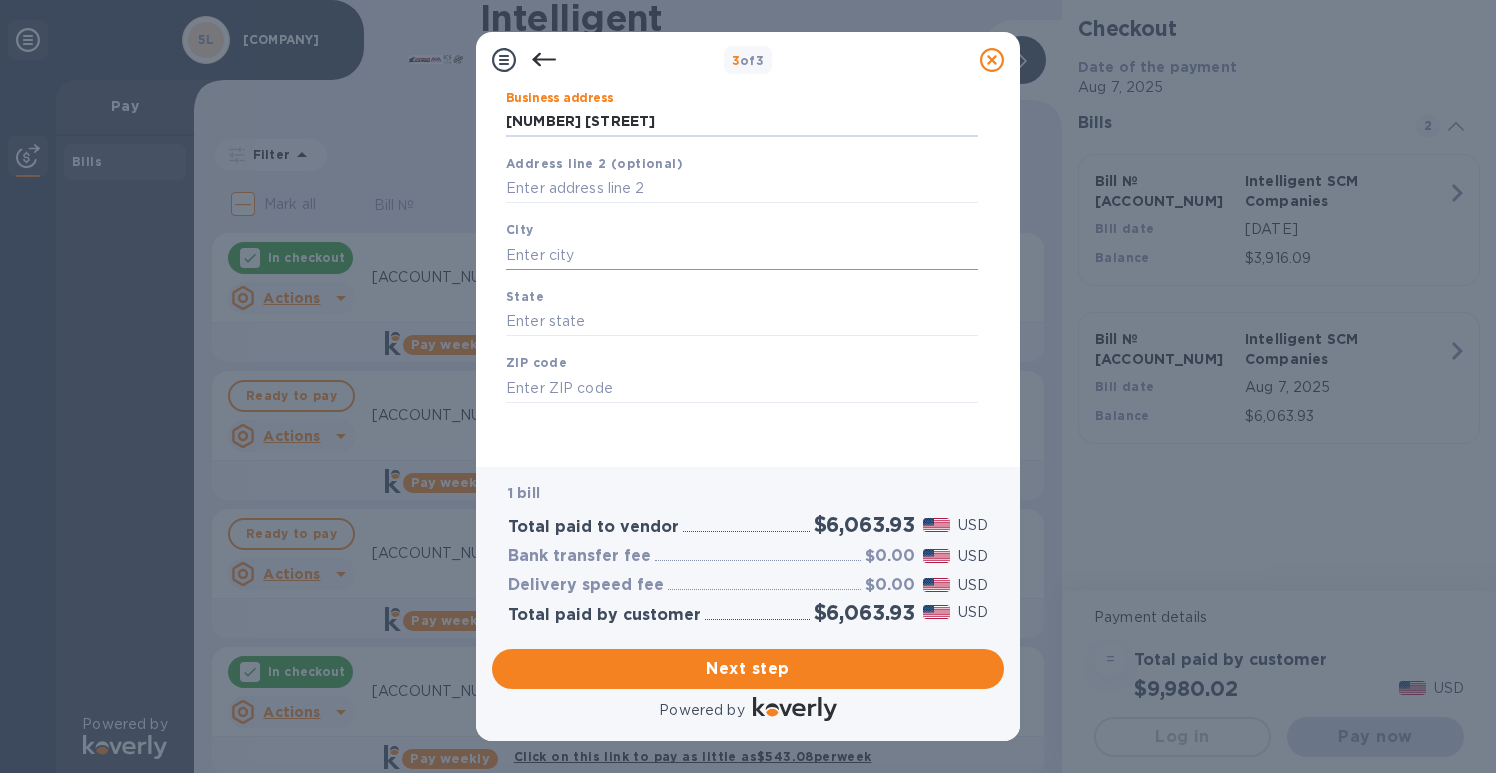 click at bounding box center (742, 255) 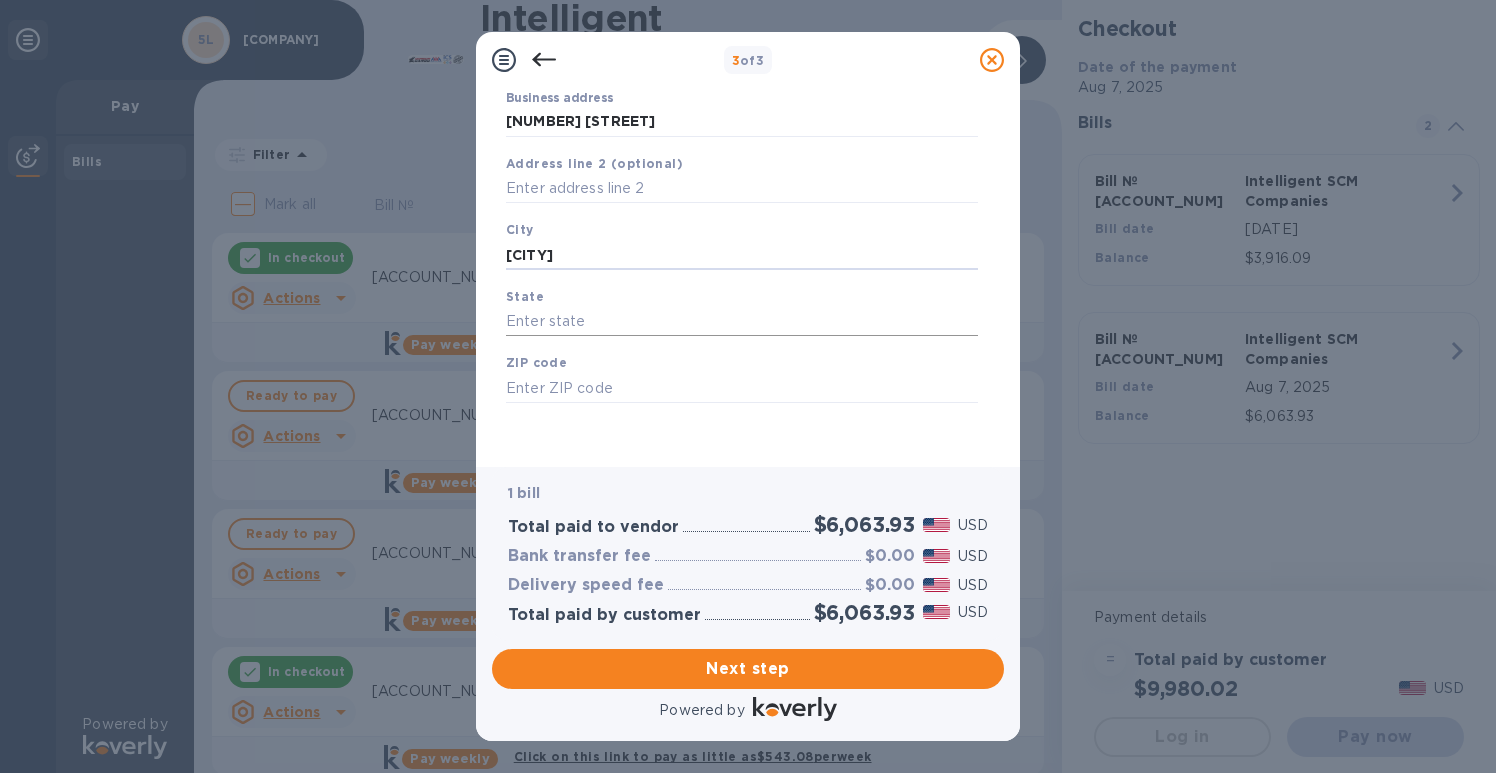 type on "[CITY]" 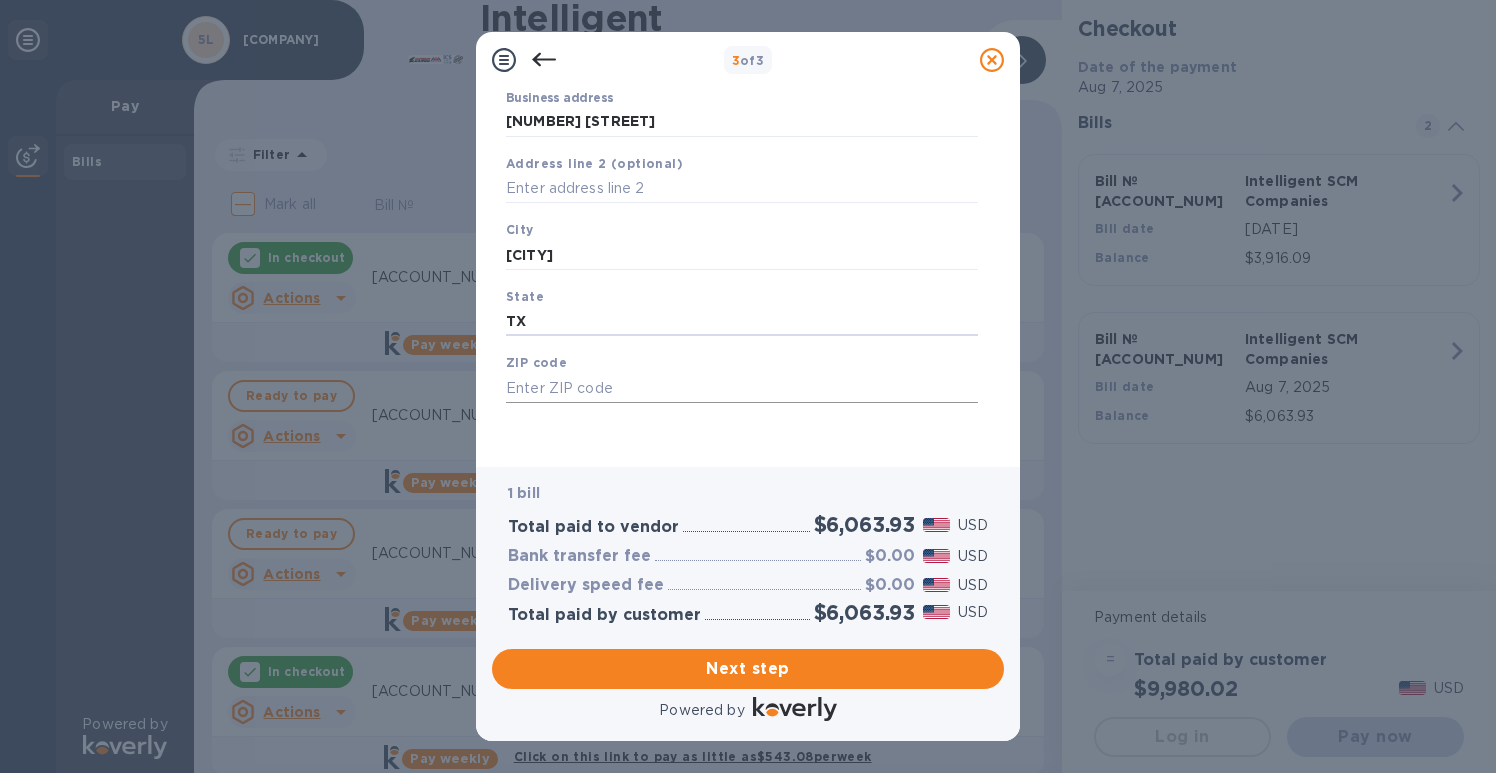 type on "TX" 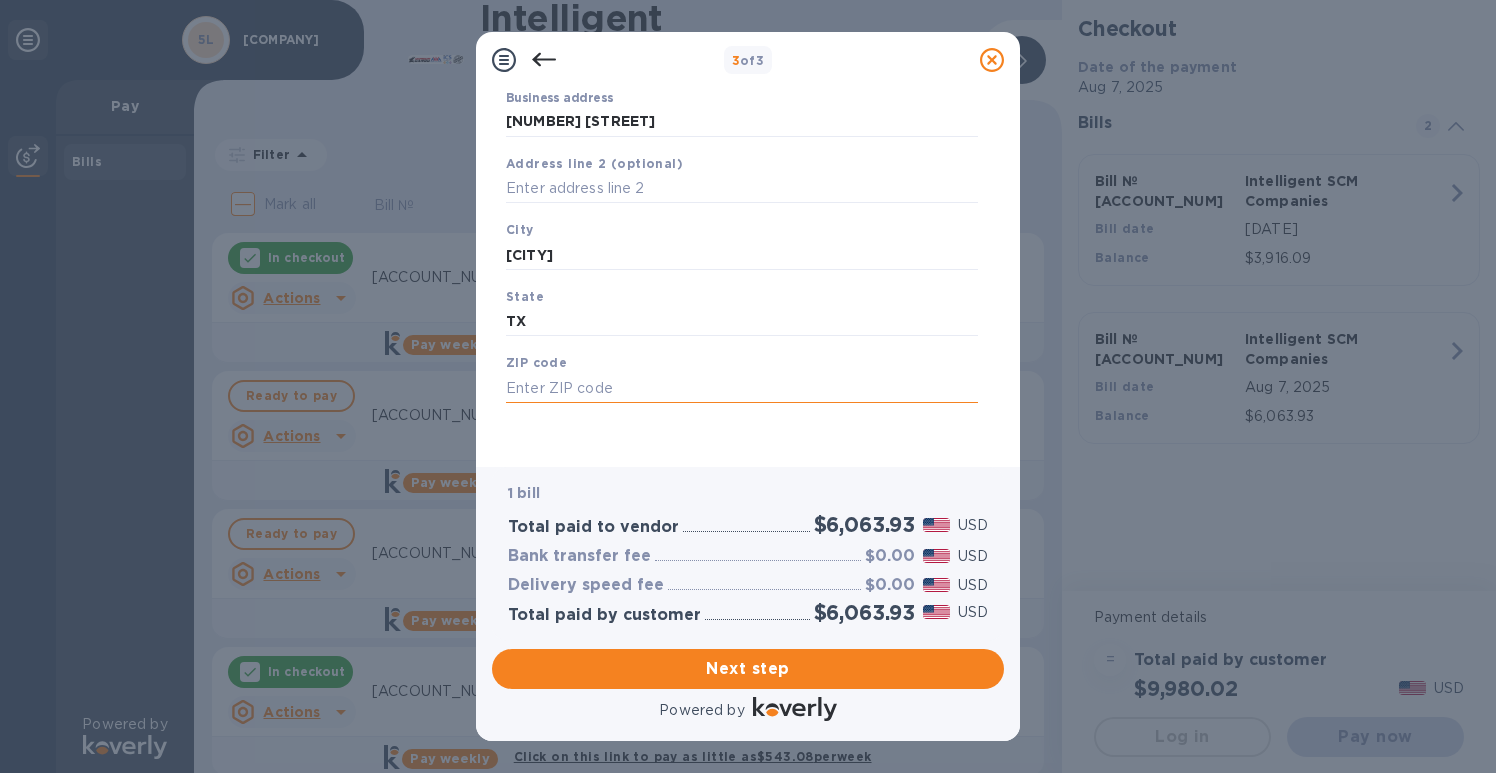 click at bounding box center (742, 388) 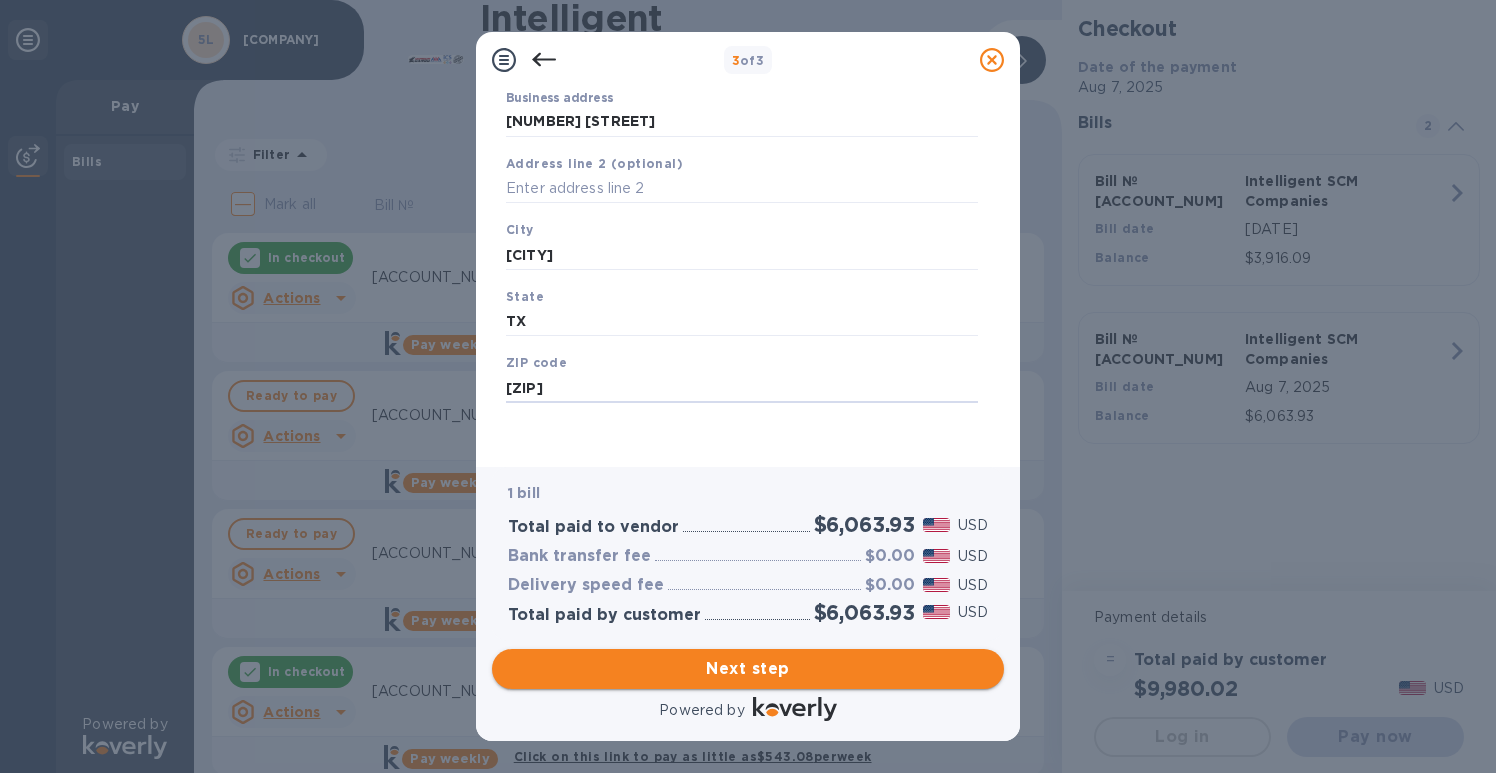 type on "[ZIP]" 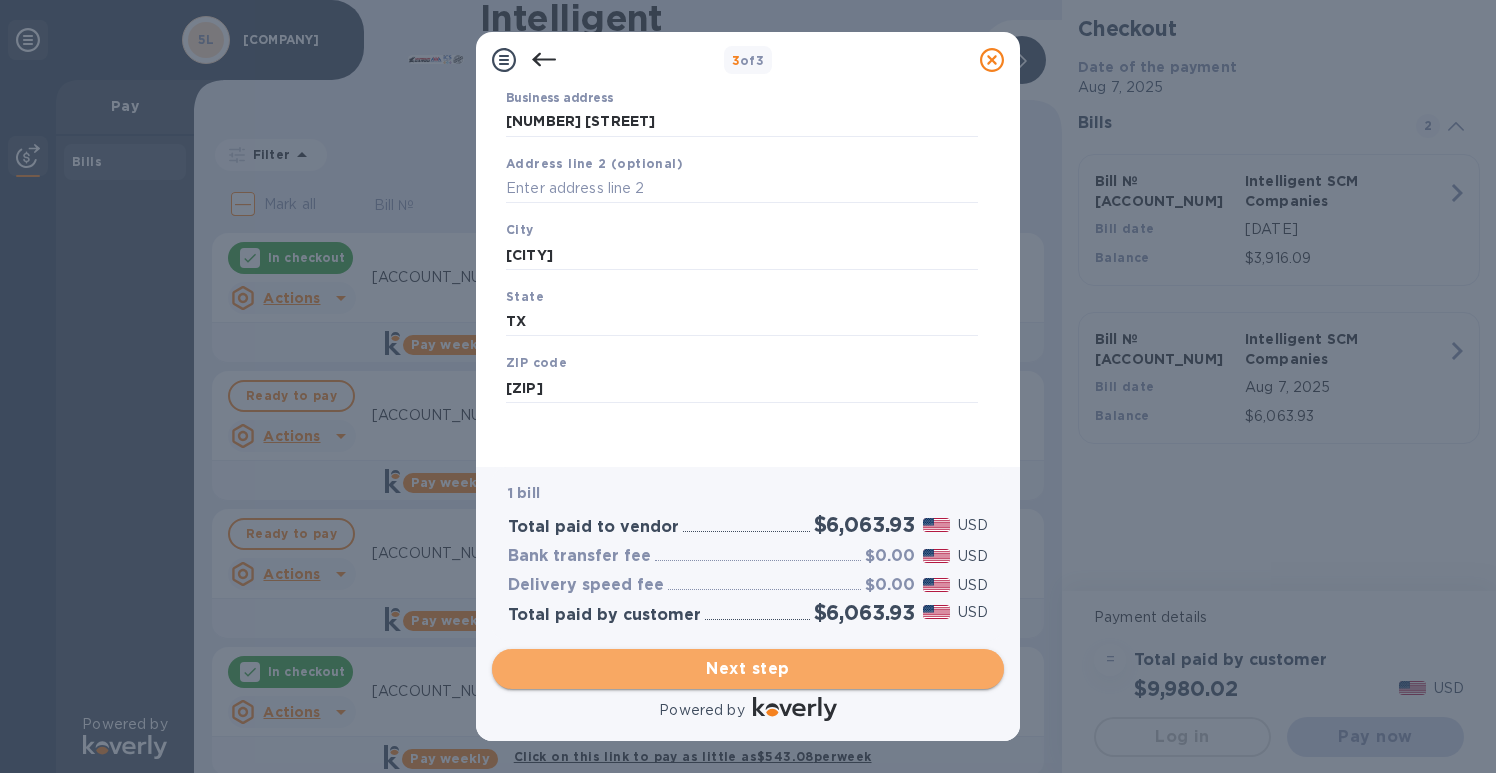 click on "Next step" at bounding box center [748, 669] 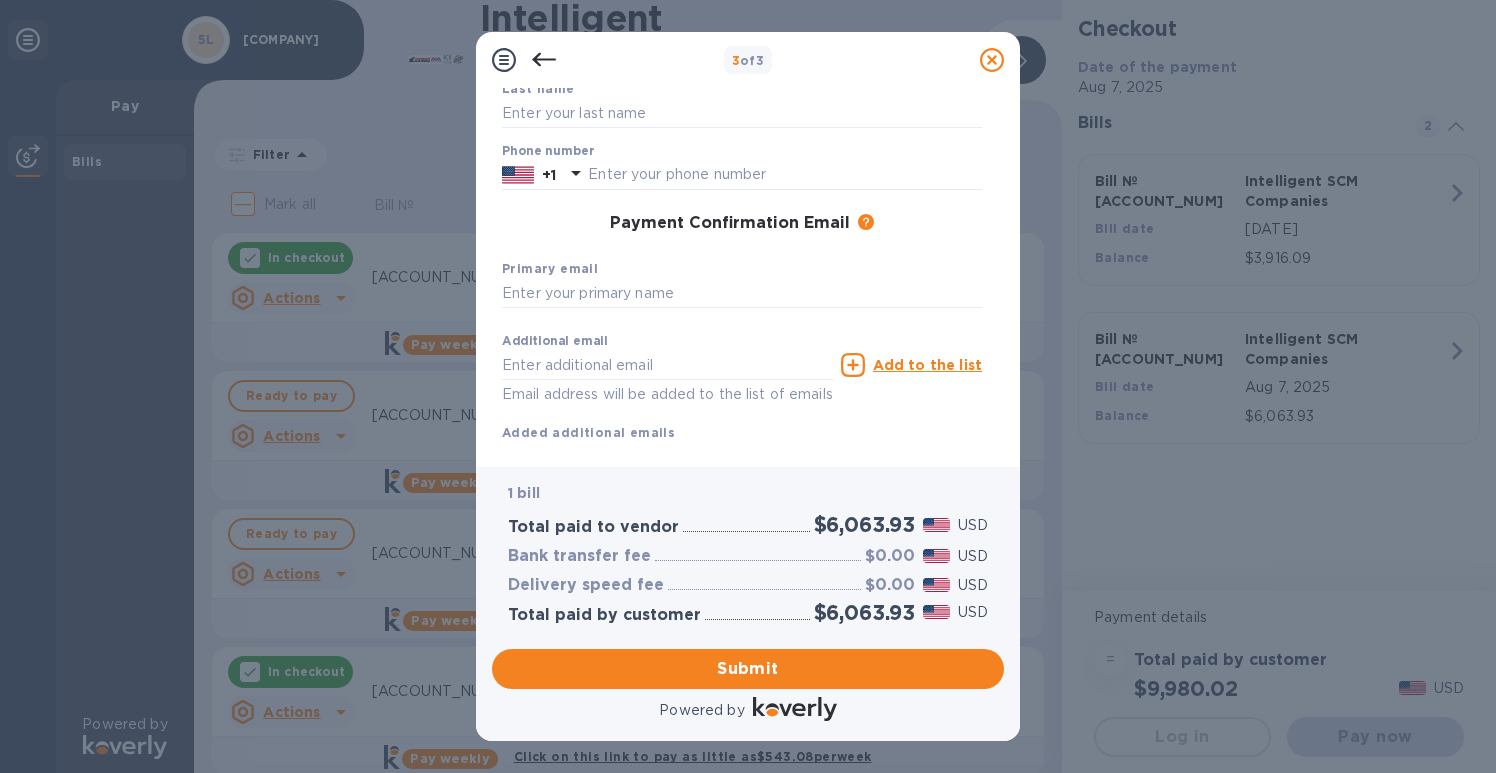 scroll, scrollTop: 0, scrollLeft: 0, axis: both 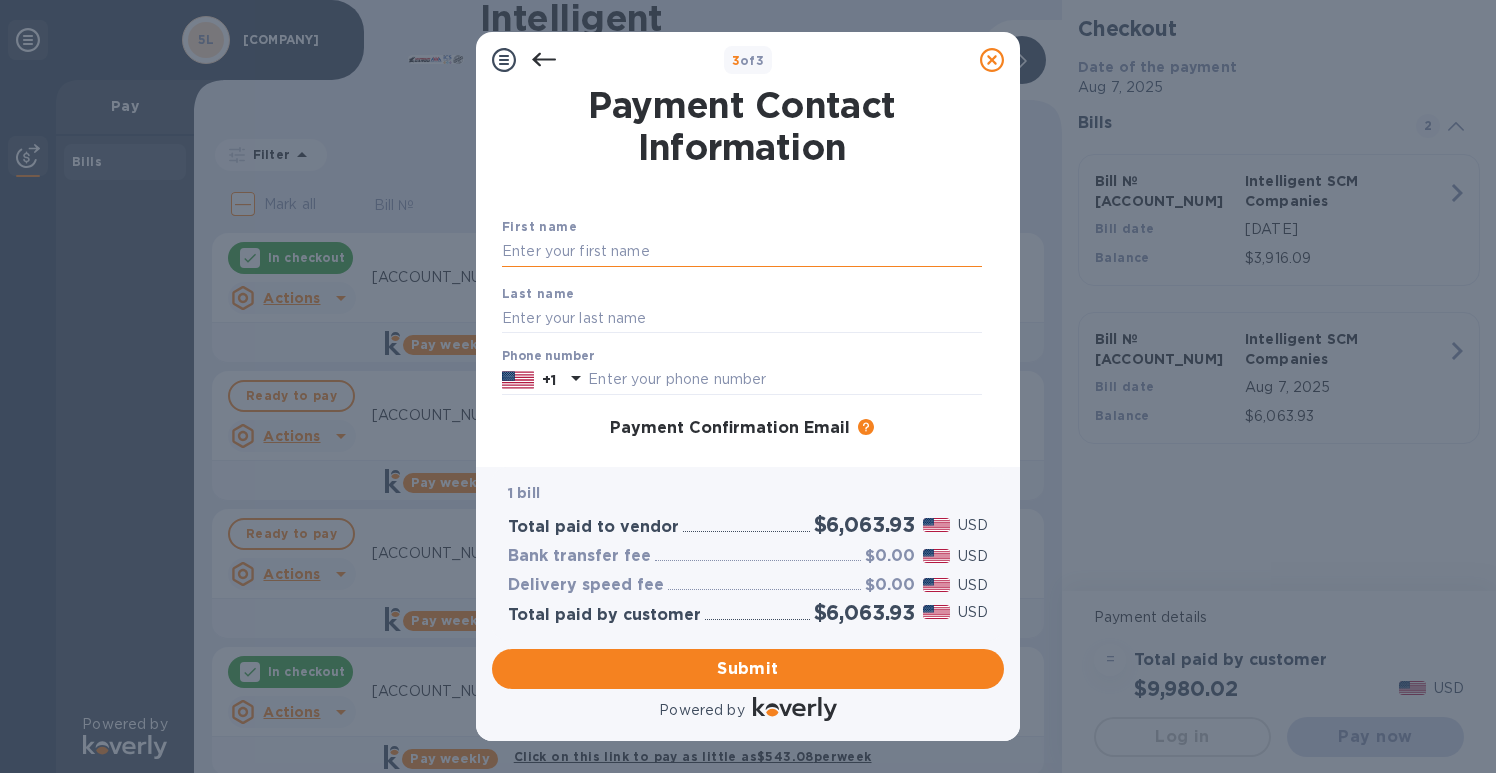click at bounding box center (742, 252) 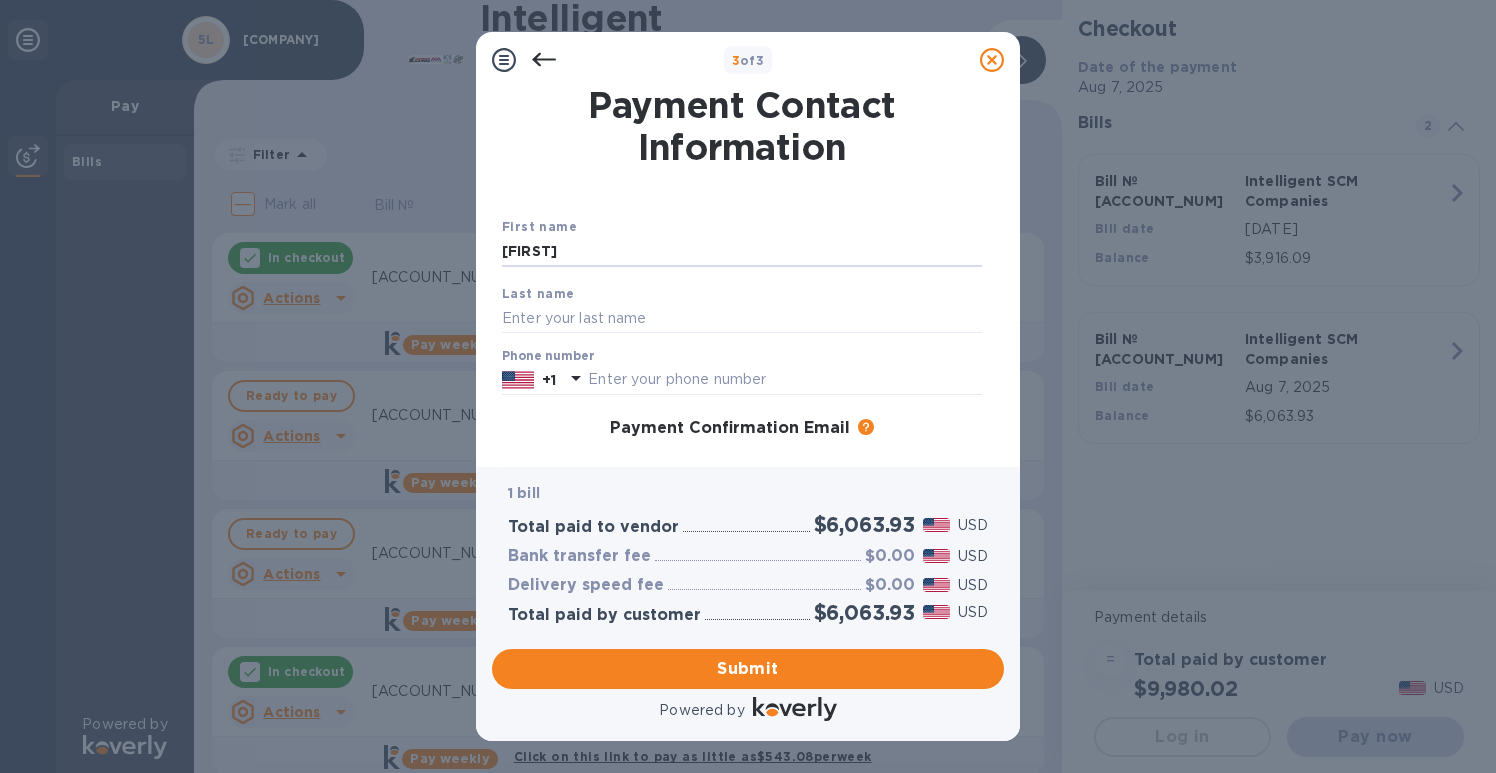 drag, startPoint x: 562, startPoint y: 257, endPoint x: 381, endPoint y: 238, distance: 181.9945 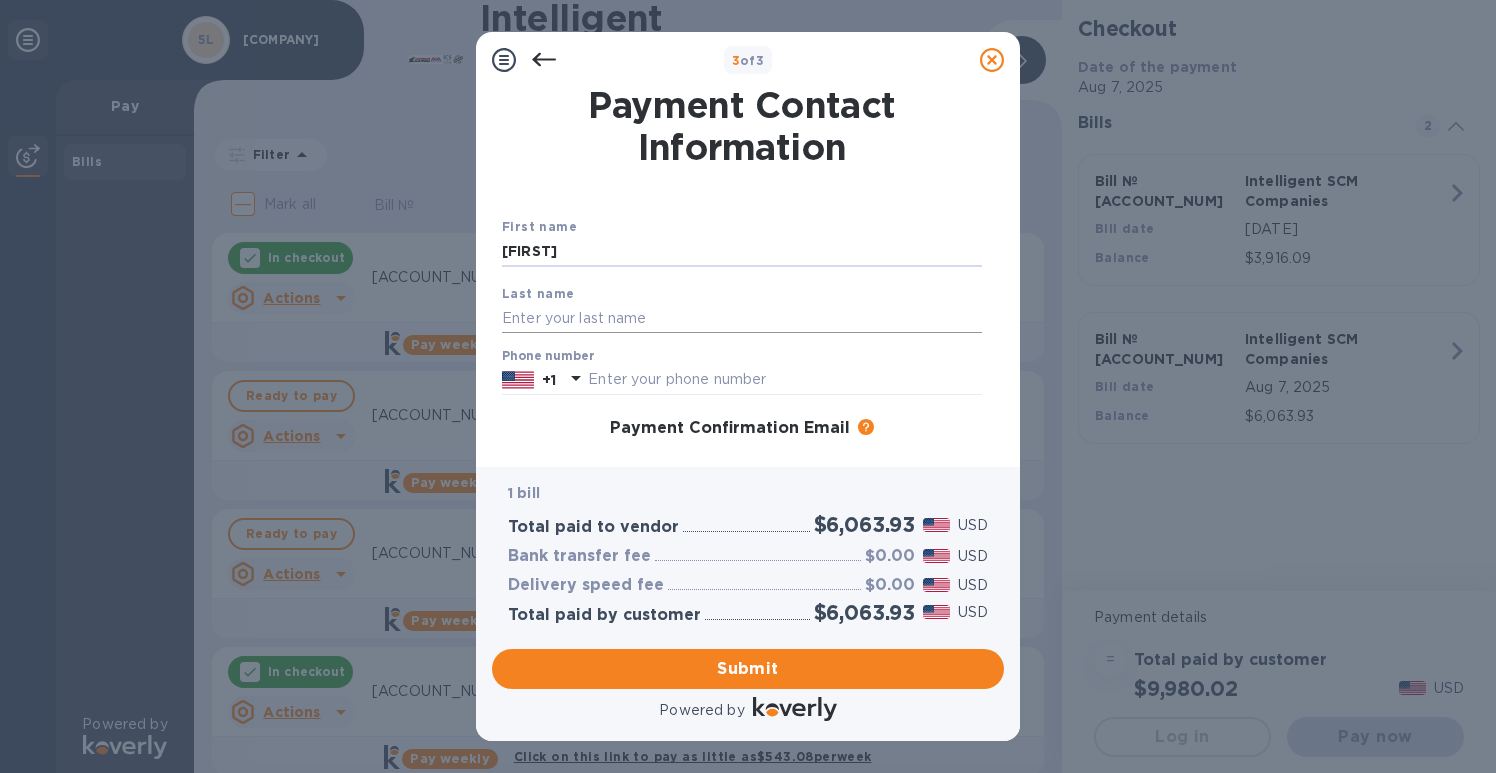 type on "[FIRST]" 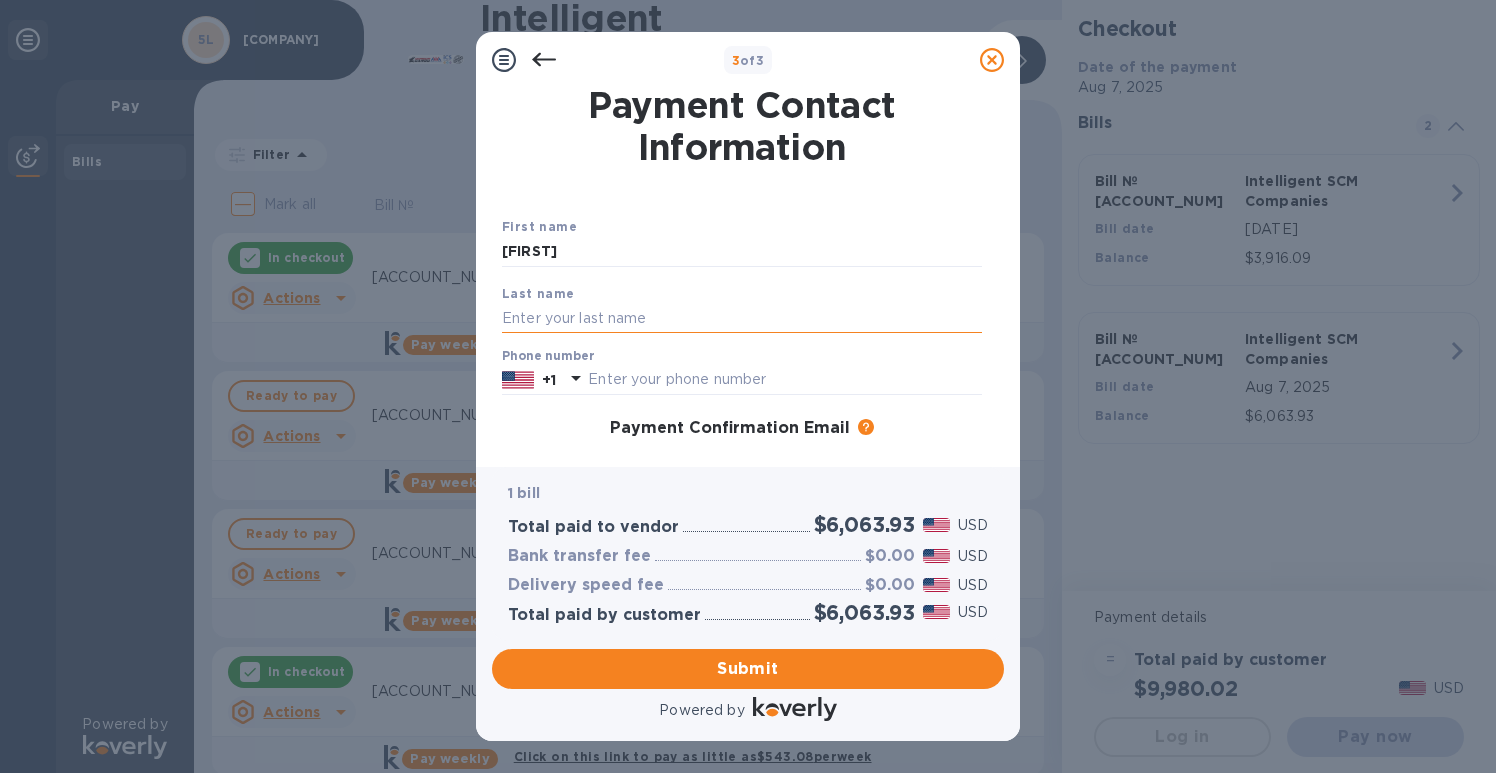 click at bounding box center (742, 318) 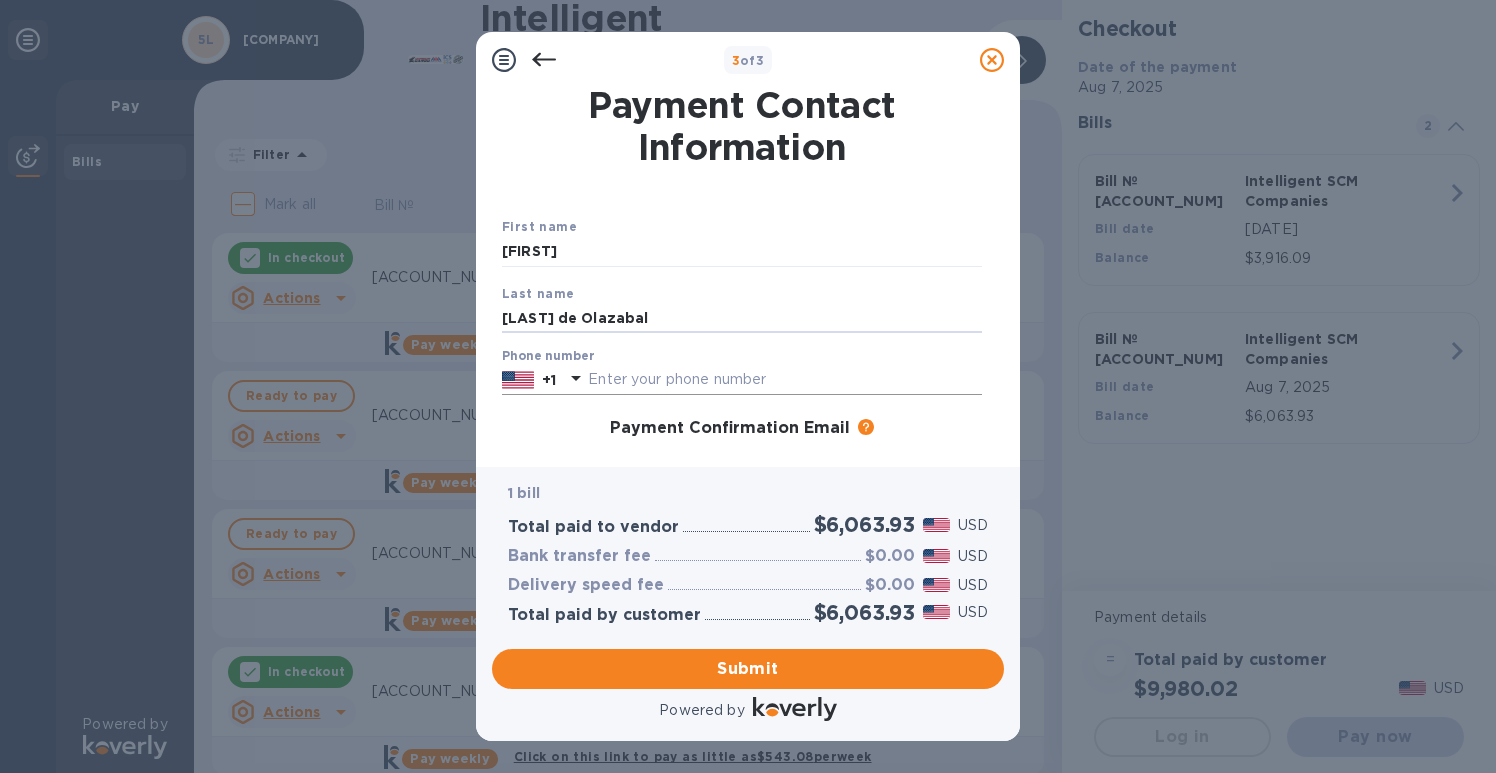 type on "[LAST] de Olazabal" 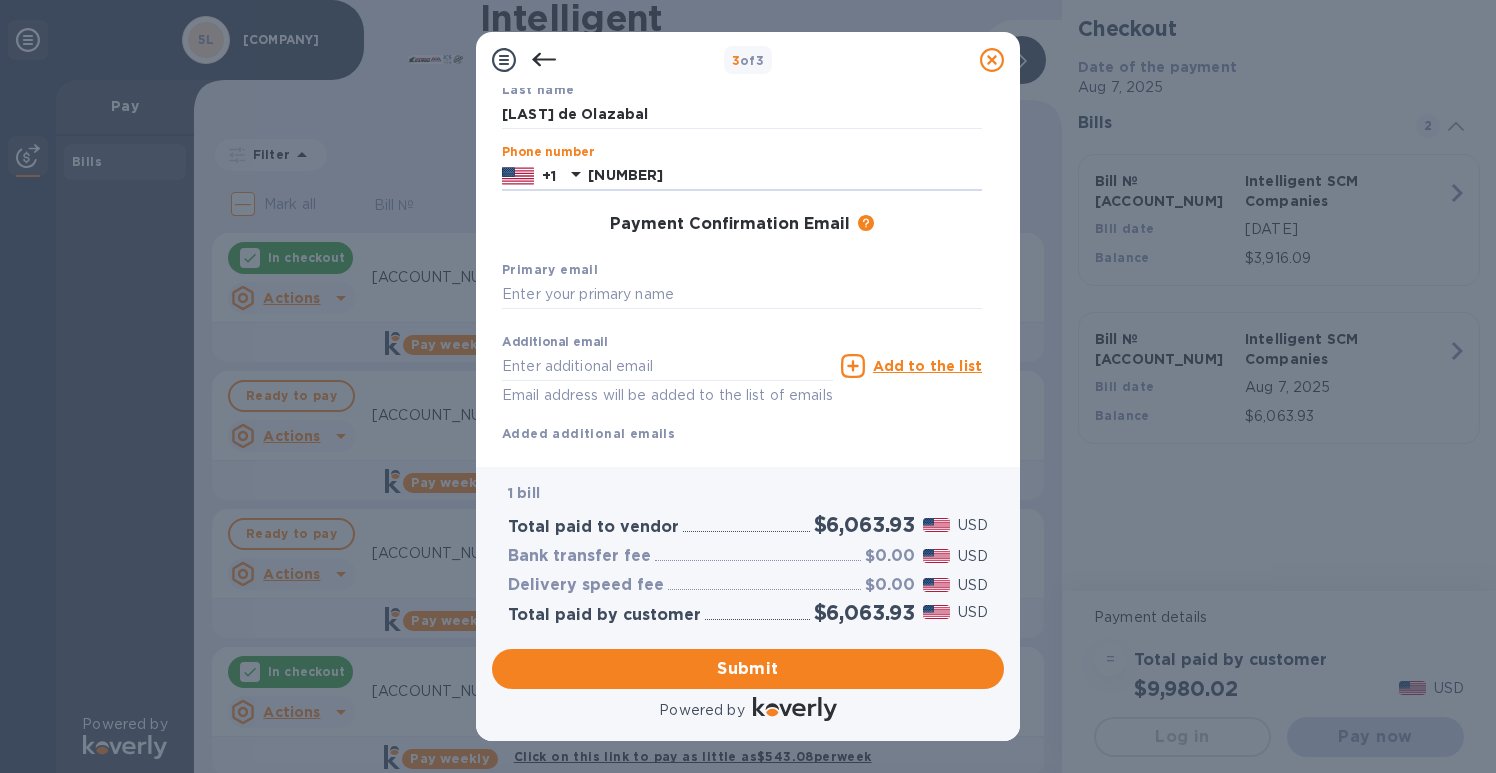 scroll, scrollTop: 252, scrollLeft: 0, axis: vertical 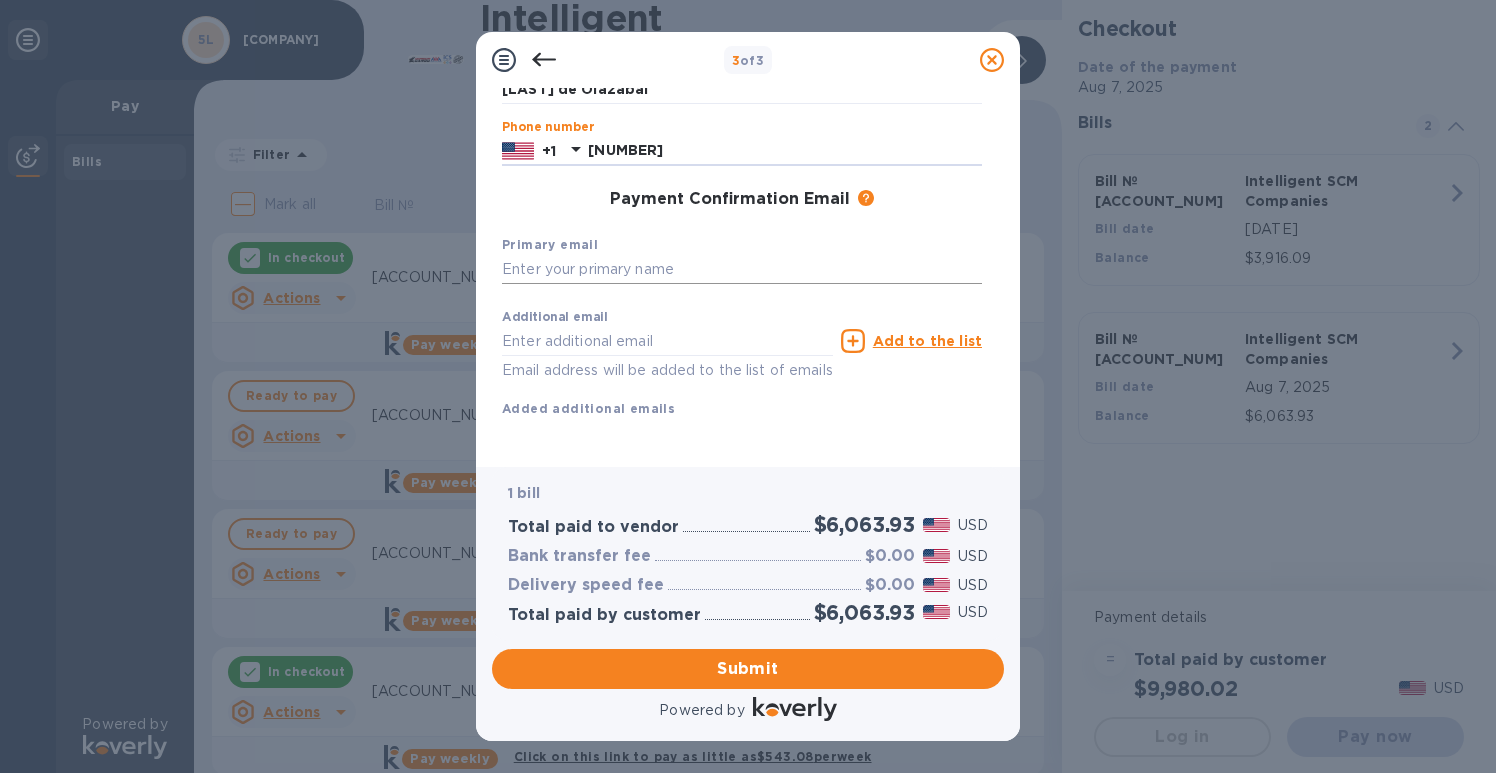 type on "[NUMBER]" 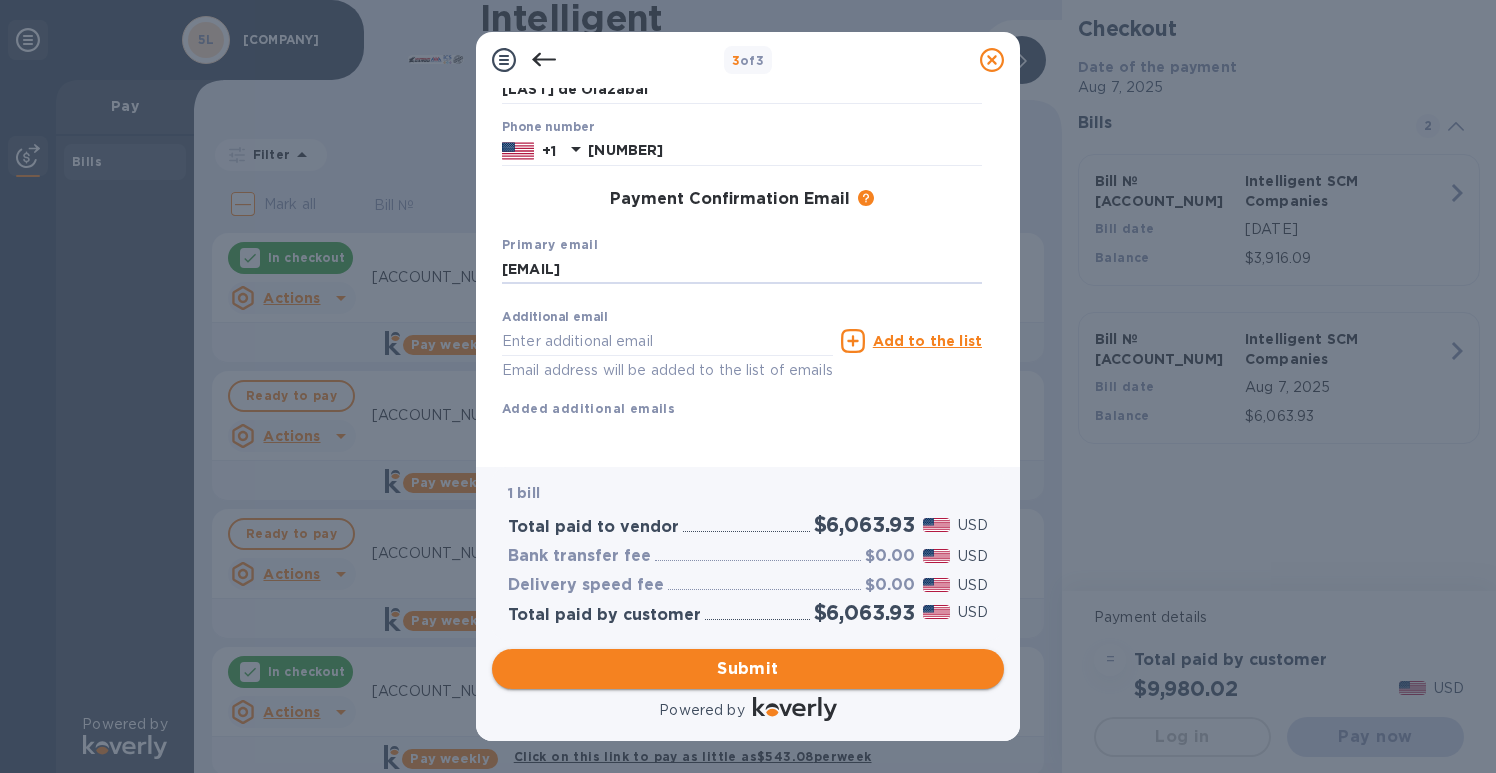 type on "[EMAIL]" 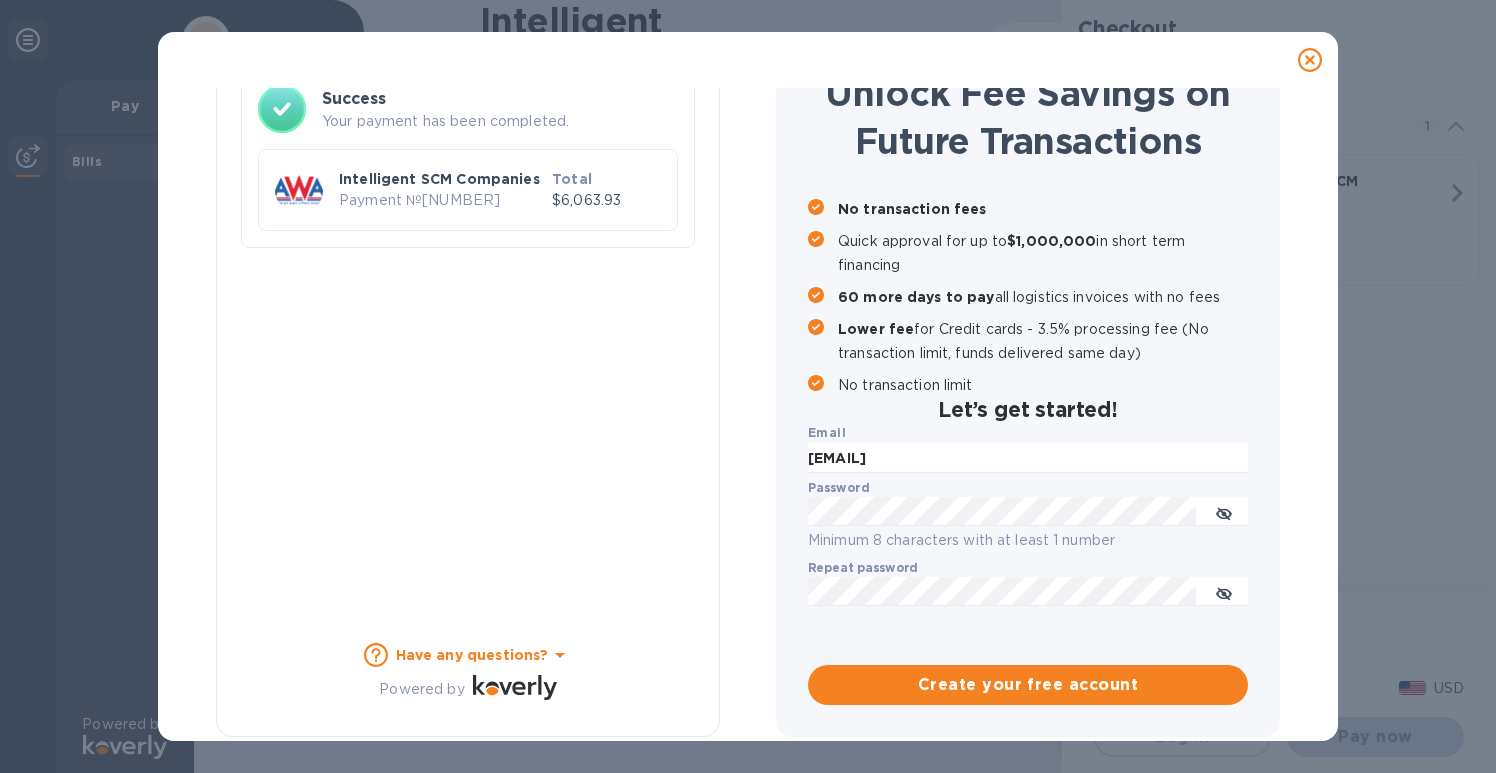 scroll, scrollTop: 147, scrollLeft: 0, axis: vertical 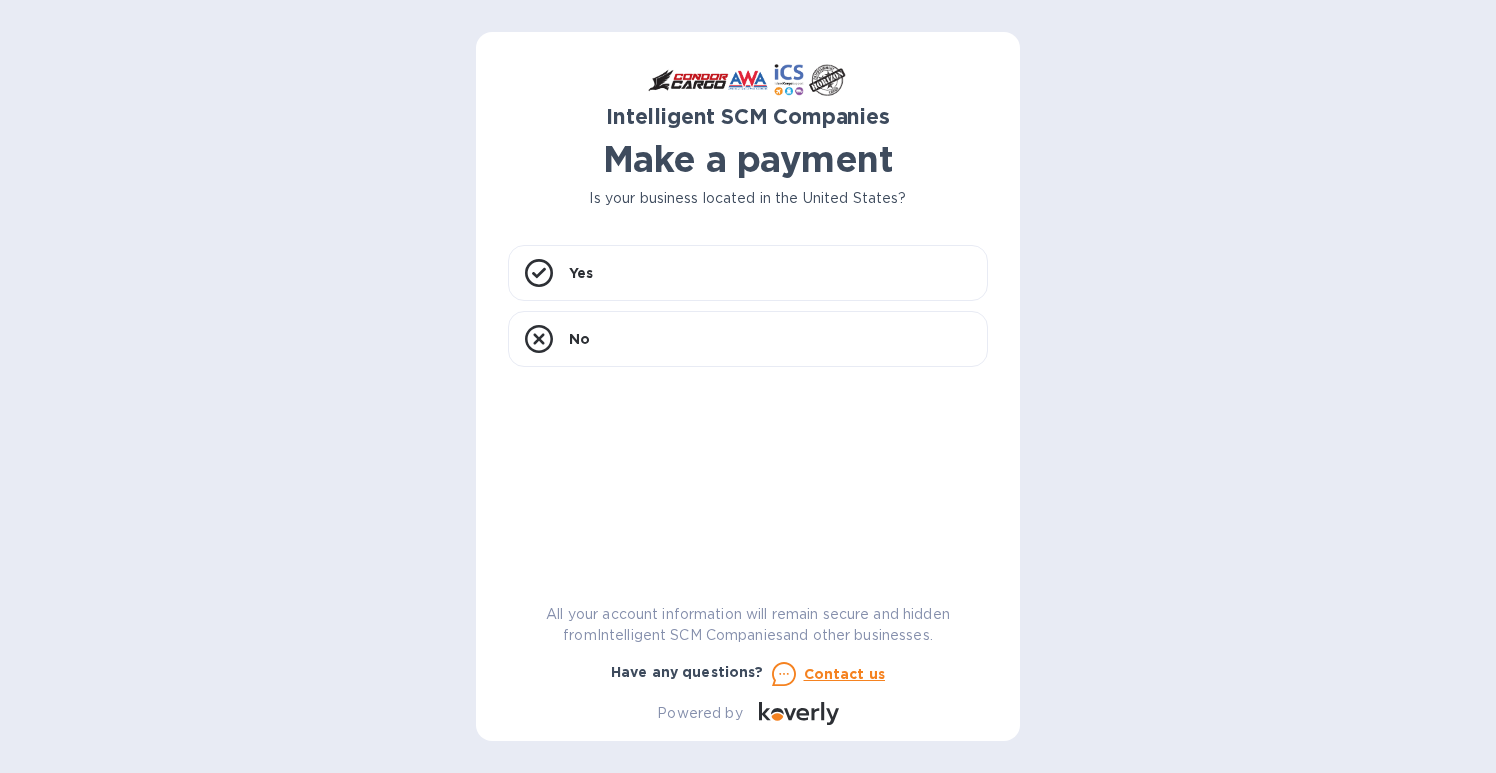 click on "Intelligent SCM Companies Make a payment Is your business located in the [COUNTRY]? Yes No All your account information will remain secure and hidden from Intelligent SCM Companies and other businesses. Have any questions? Contact us Powered by" at bounding box center [748, 394] 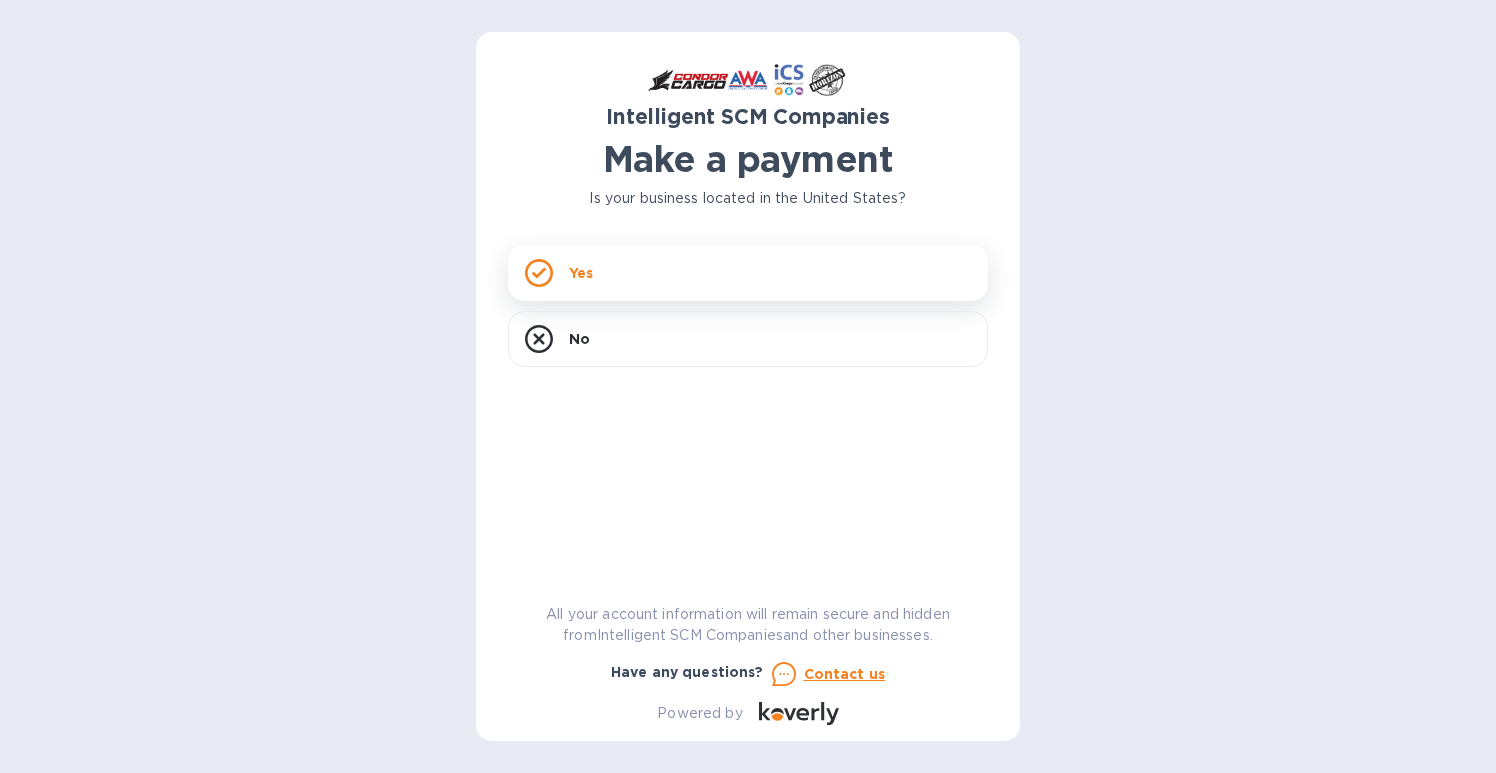 click on "Yes" at bounding box center [581, 273] 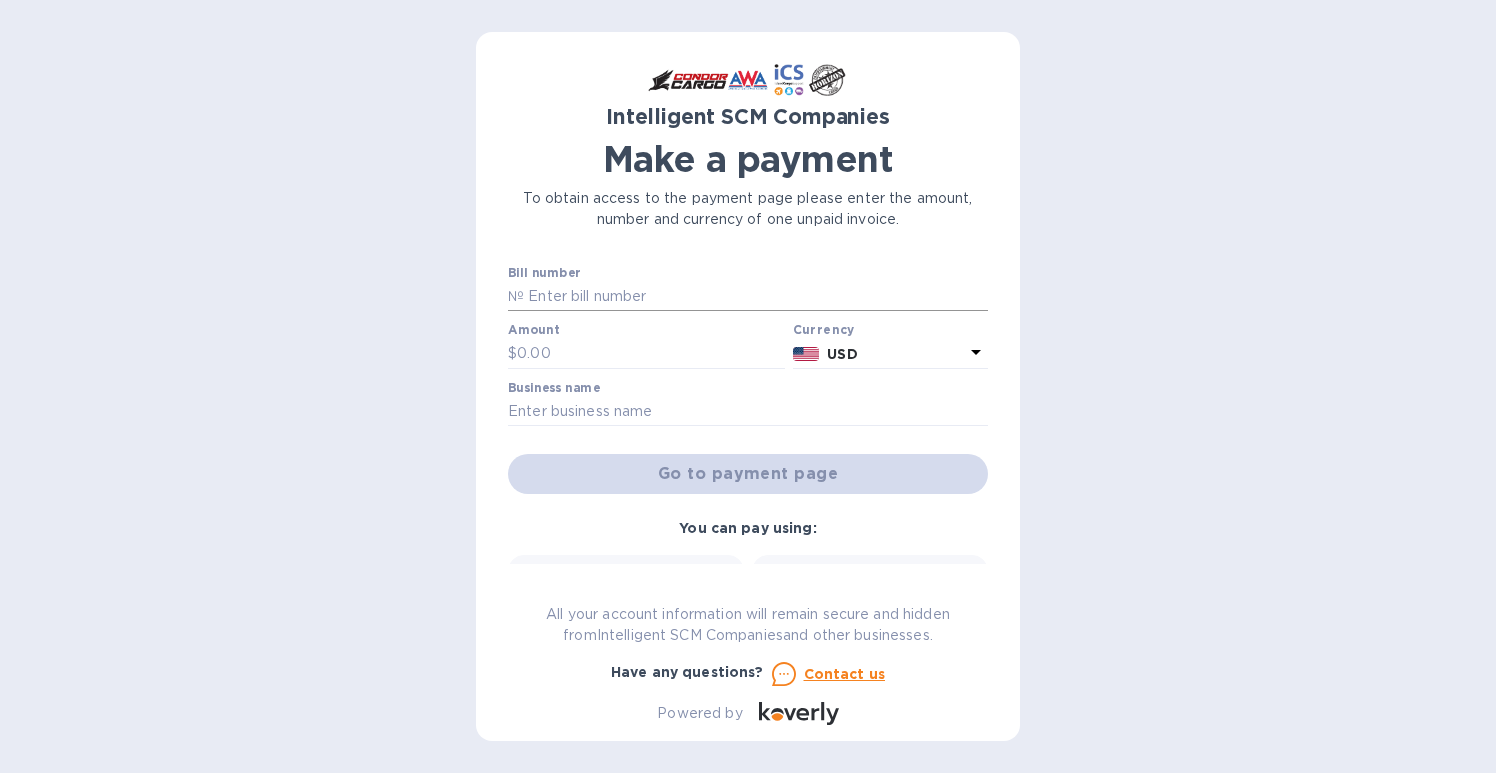 click at bounding box center (756, 297) 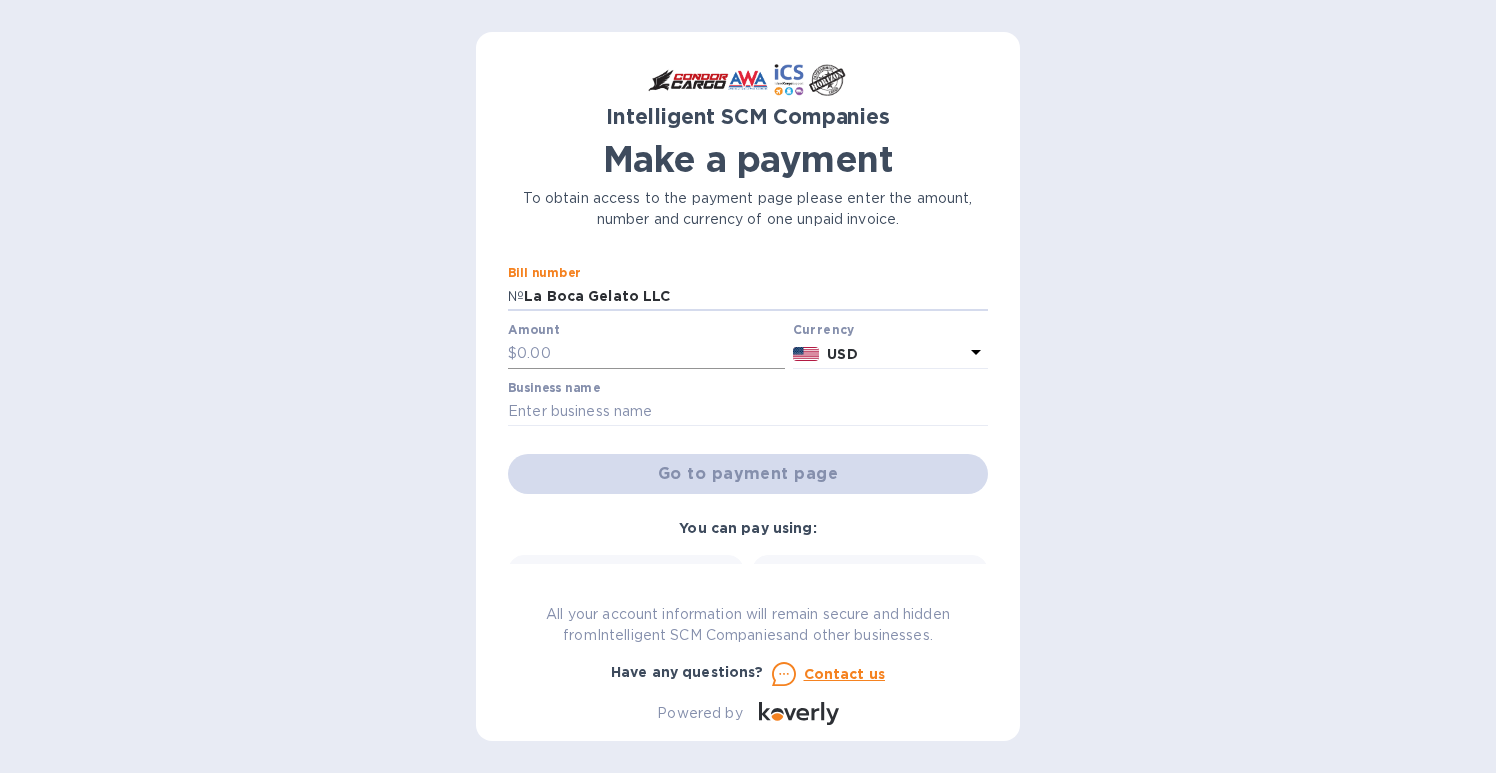 type on "La Boca Gelato LLC" 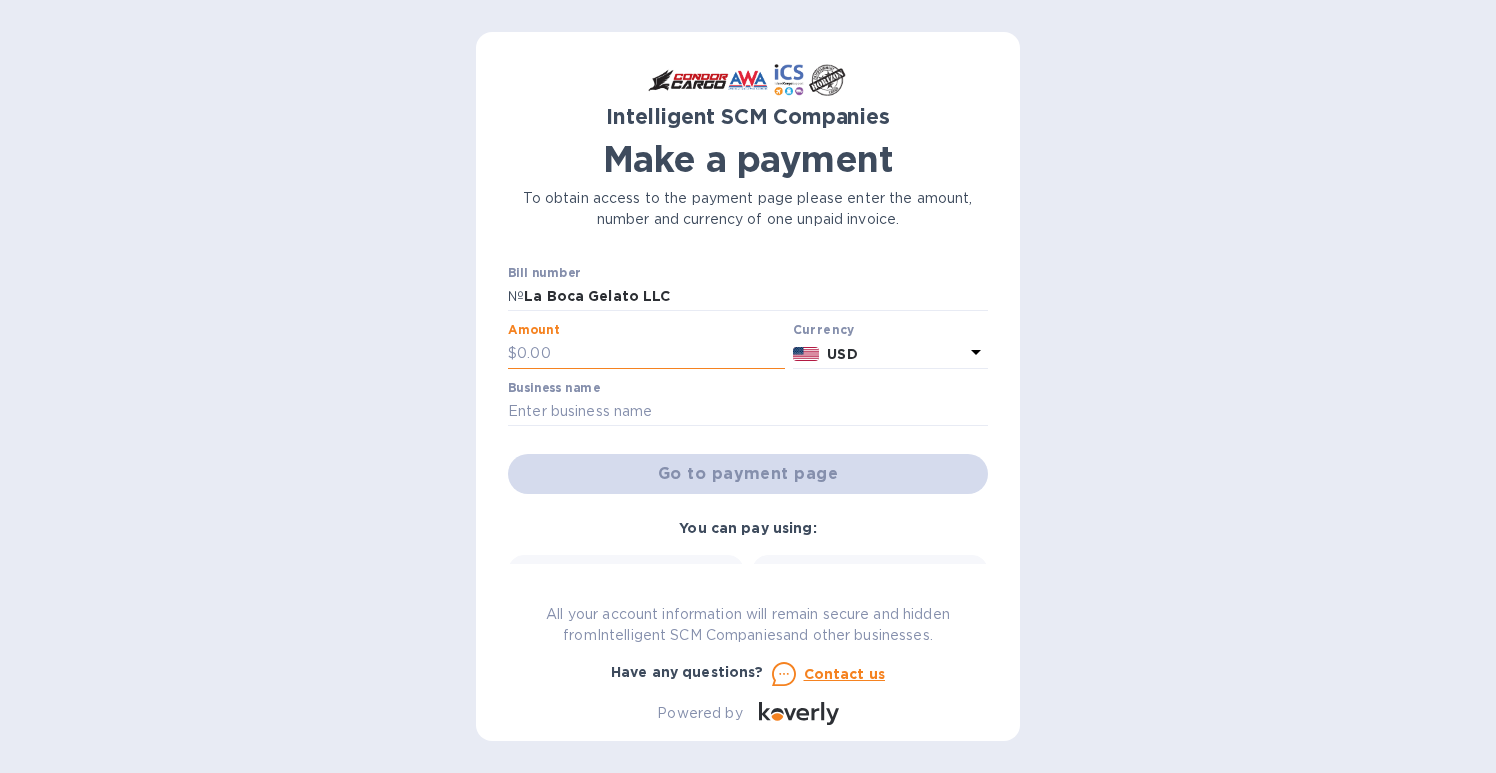 type on "2" 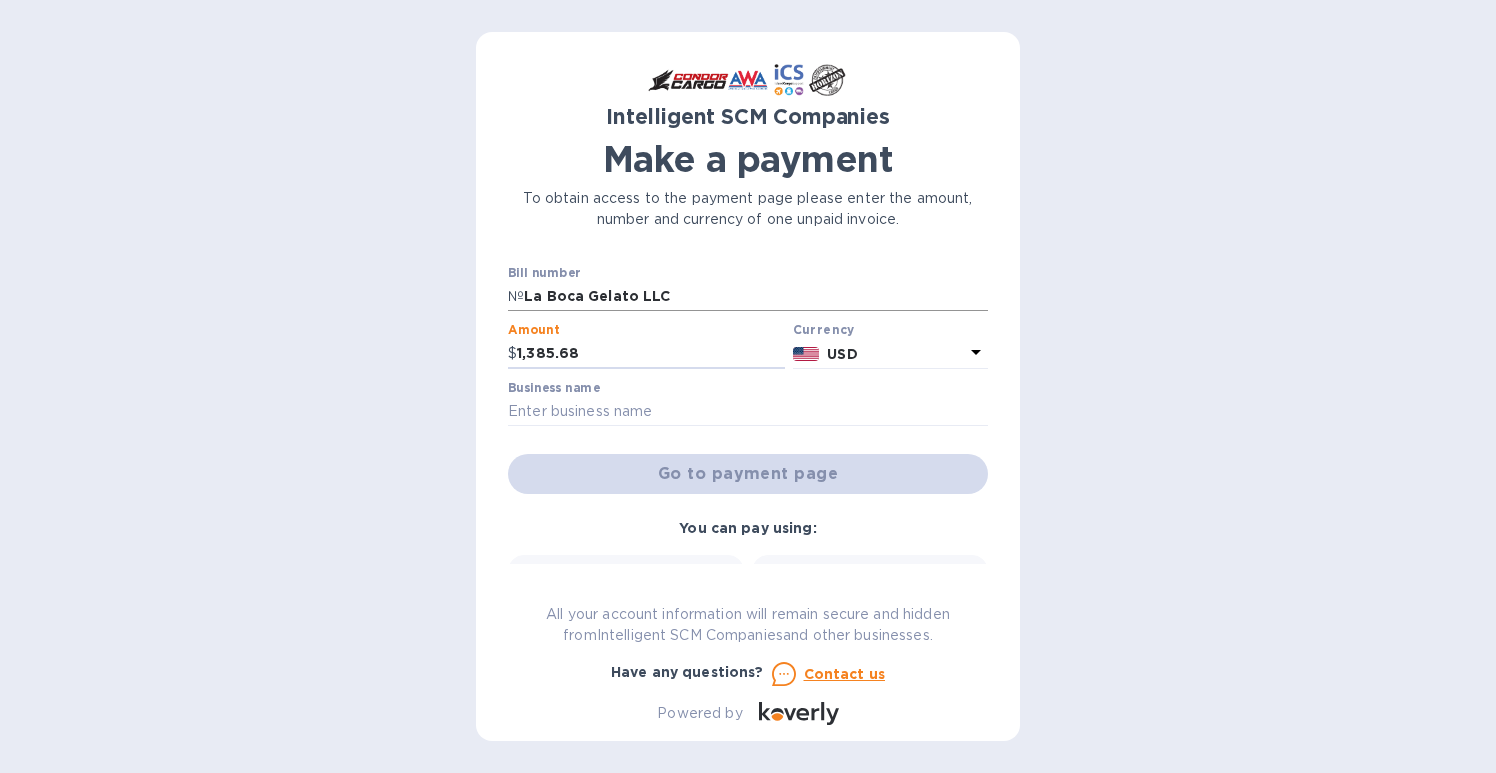 type on "1,385.68" 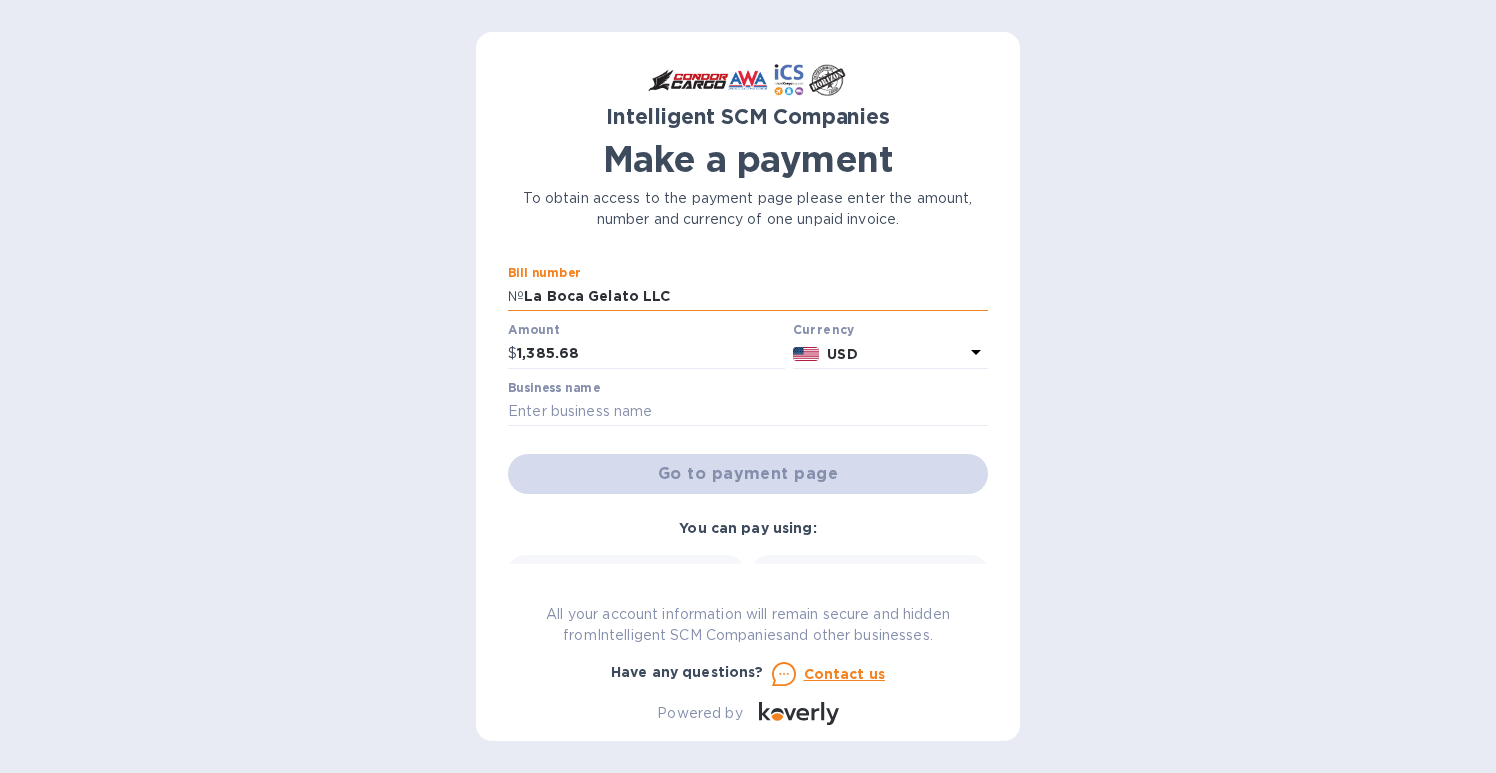 drag, startPoint x: 670, startPoint y: 301, endPoint x: 516, endPoint y: 298, distance: 154.02922 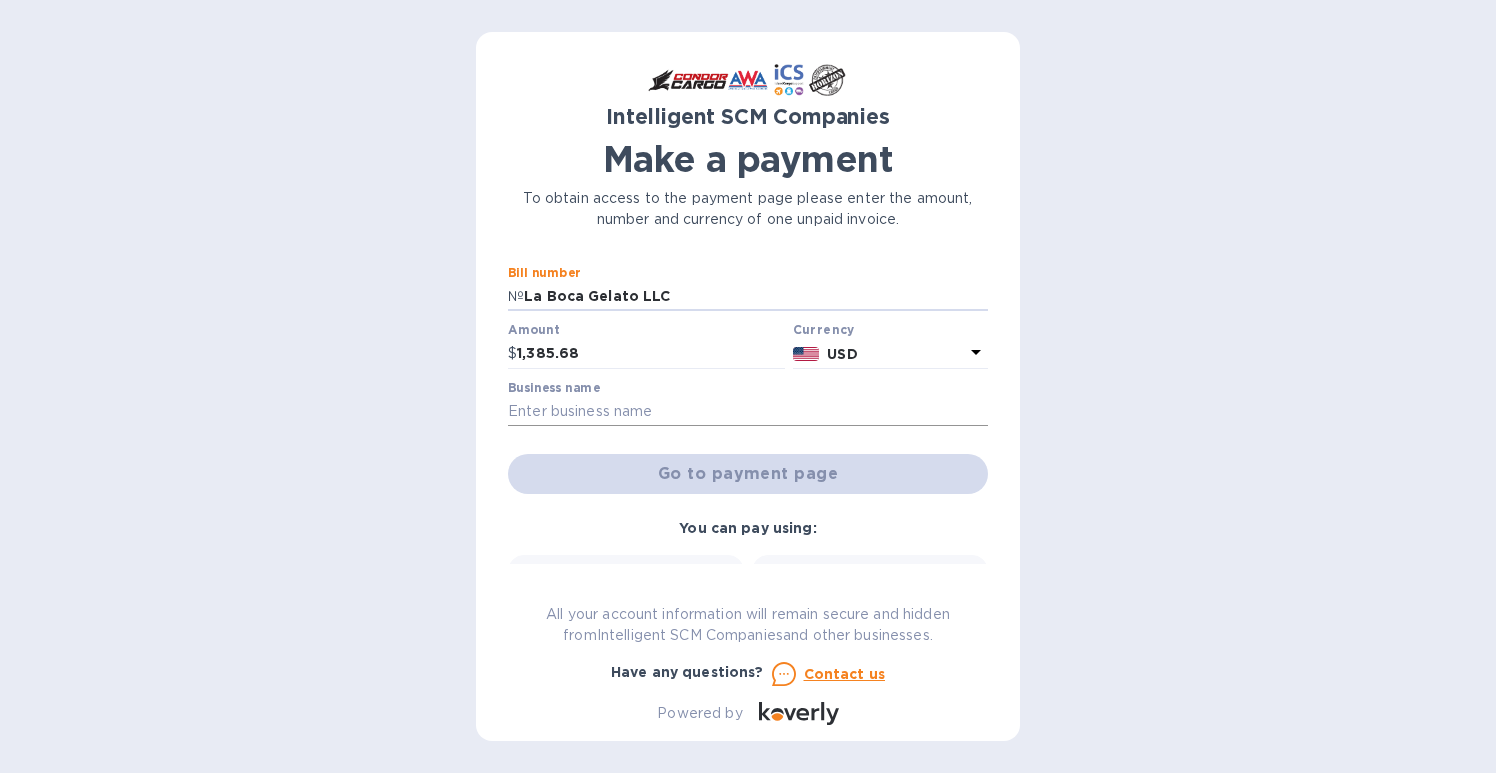 click at bounding box center [748, 412] 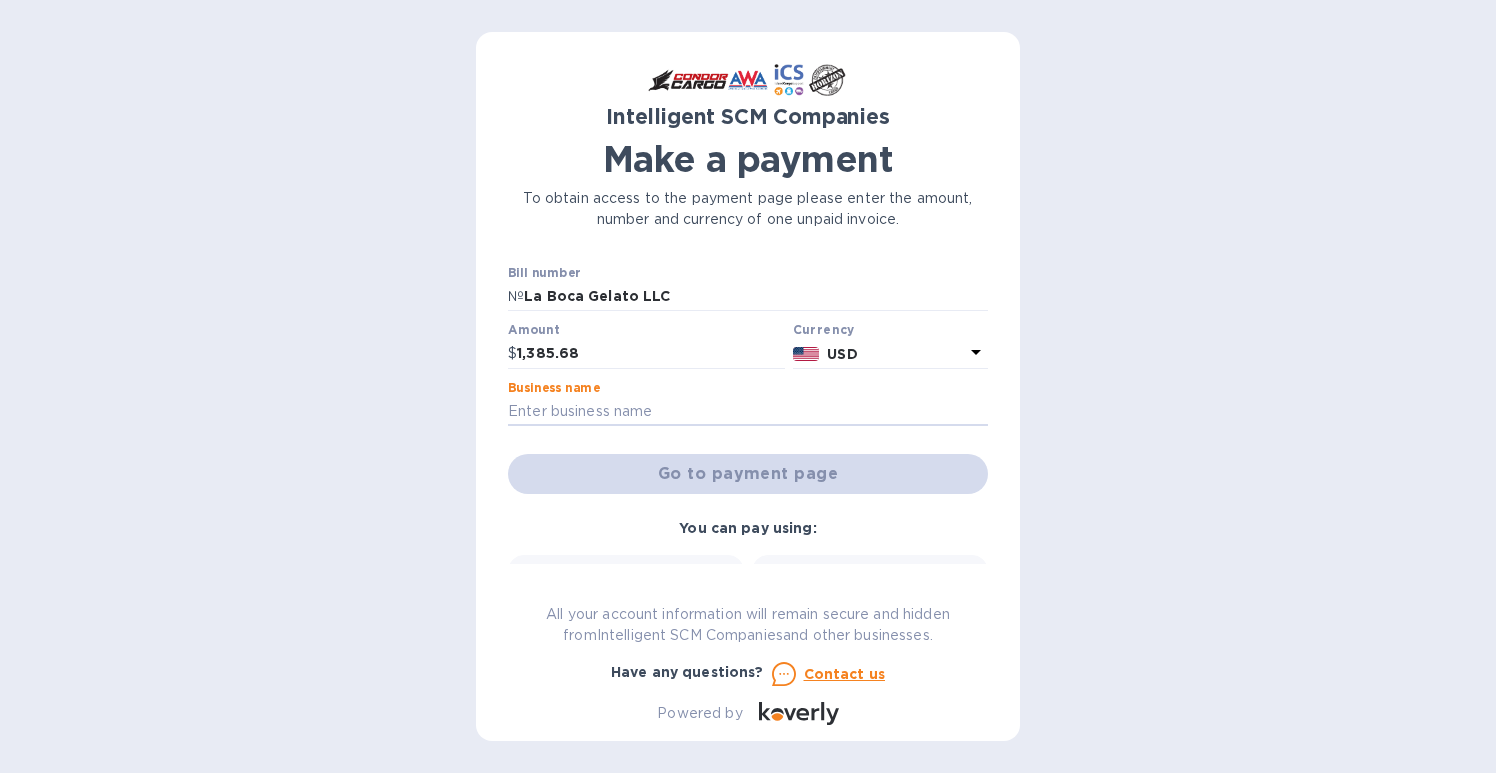 type on "La Boca Gelato LLC" 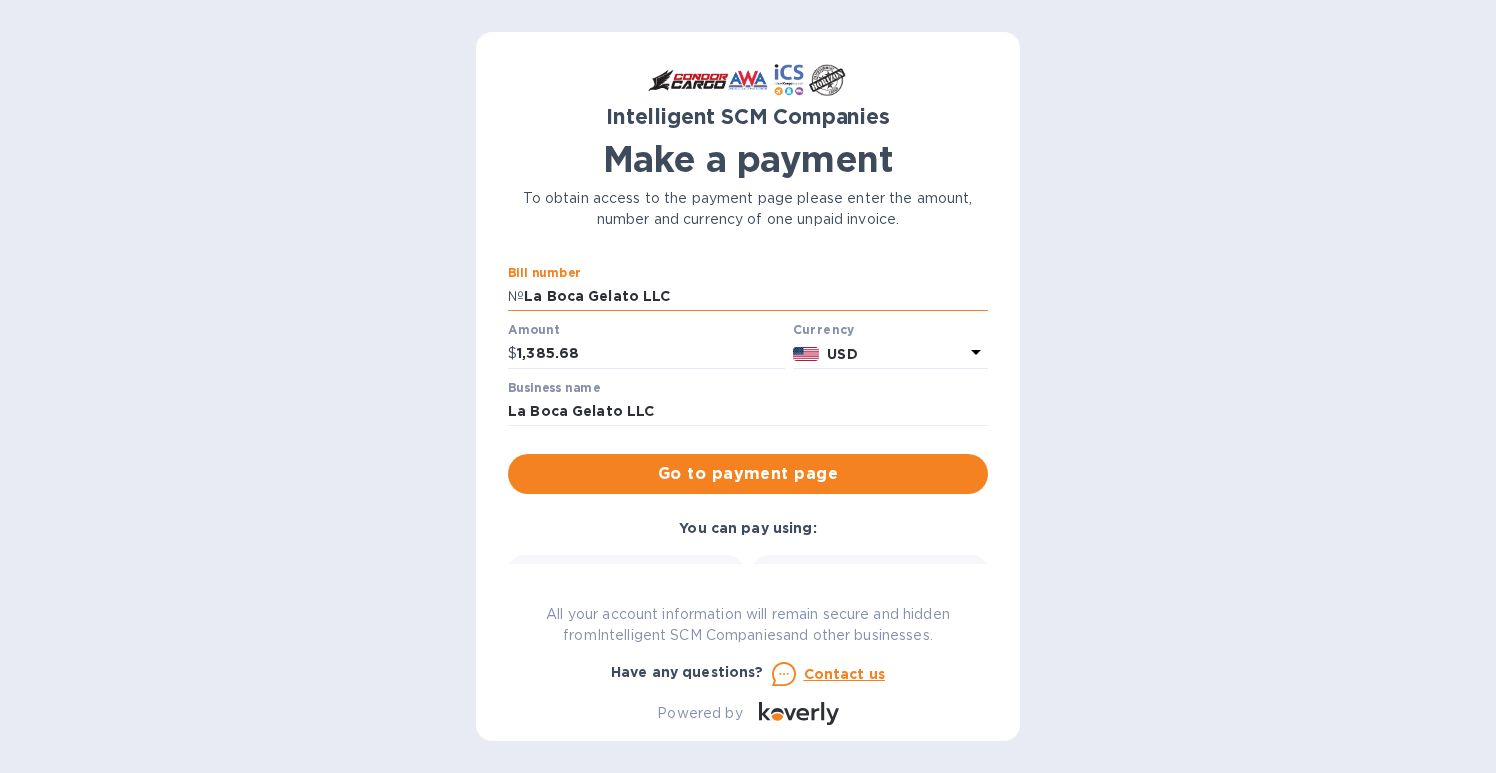 drag, startPoint x: 667, startPoint y: 299, endPoint x: 525, endPoint y: 296, distance: 142.0317 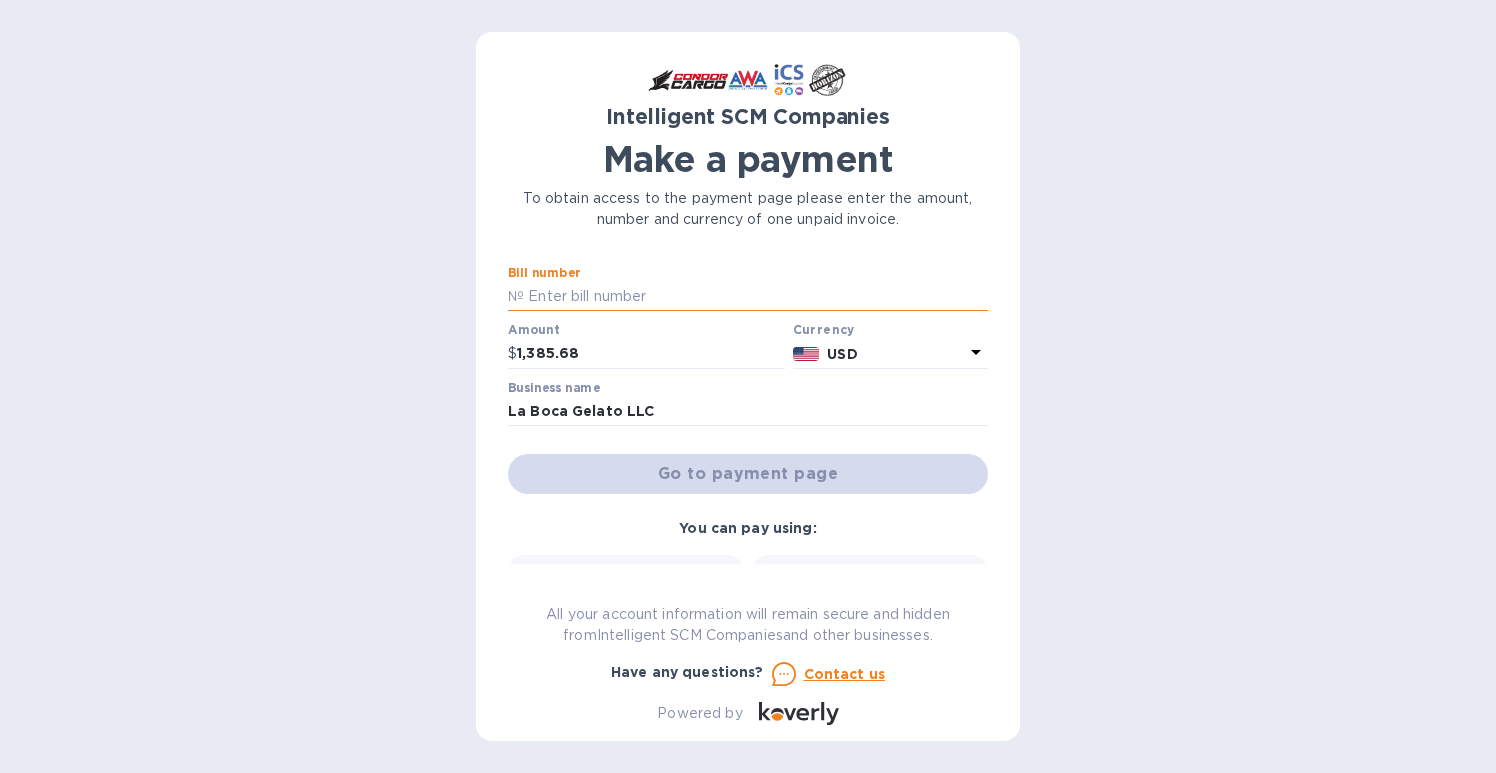 paste on "S00508778" 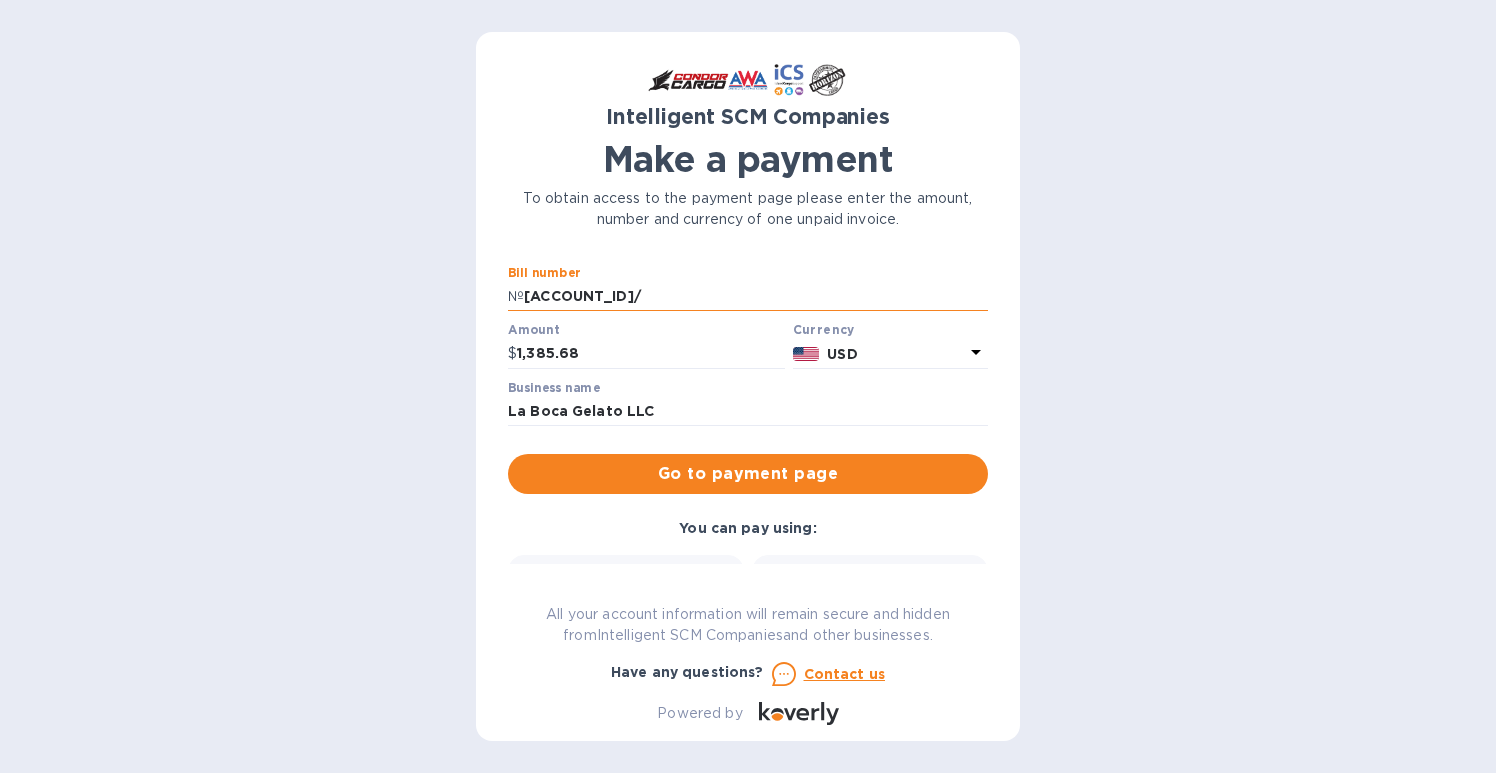 paste on "S00508778/A" 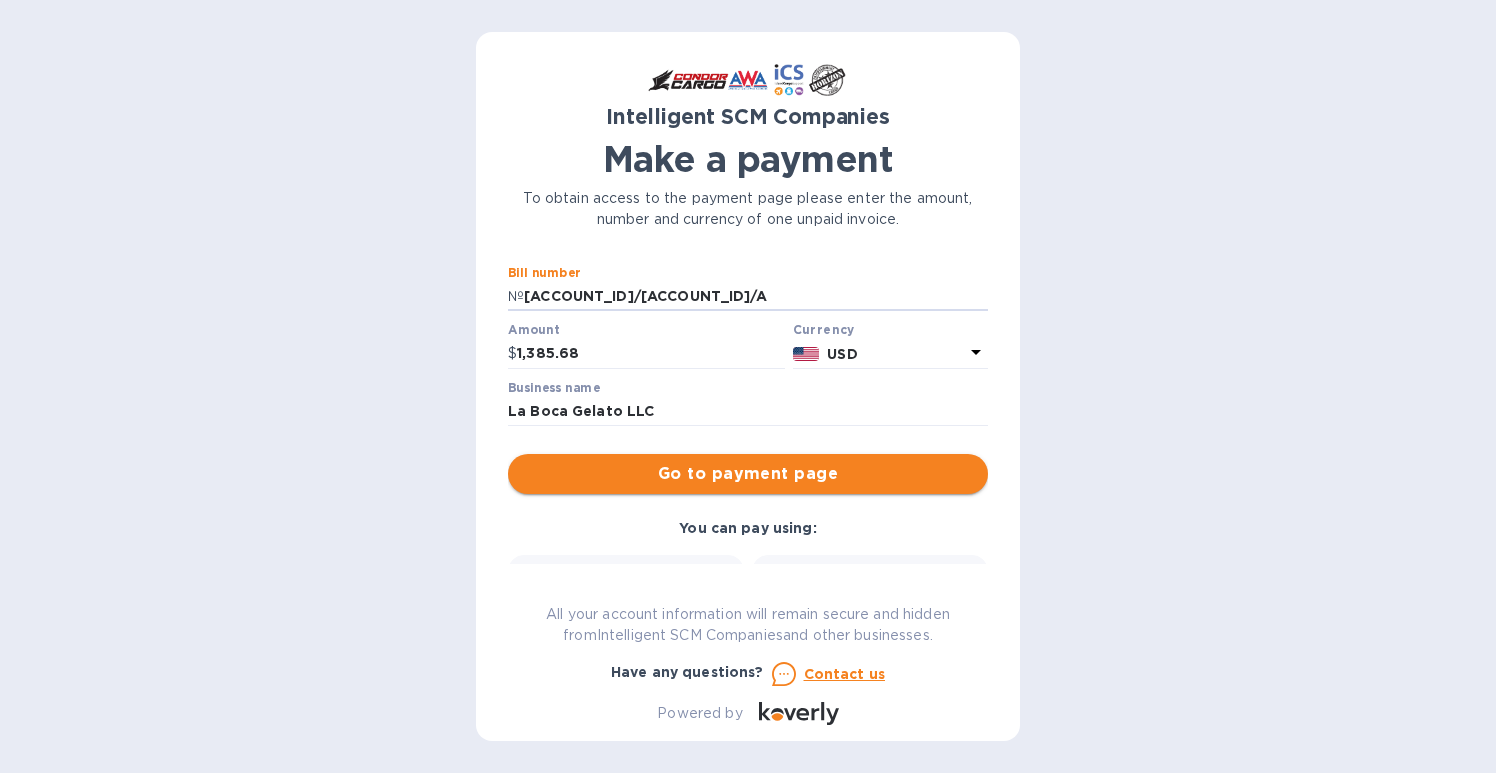 type on "S00508778/S00508778/A" 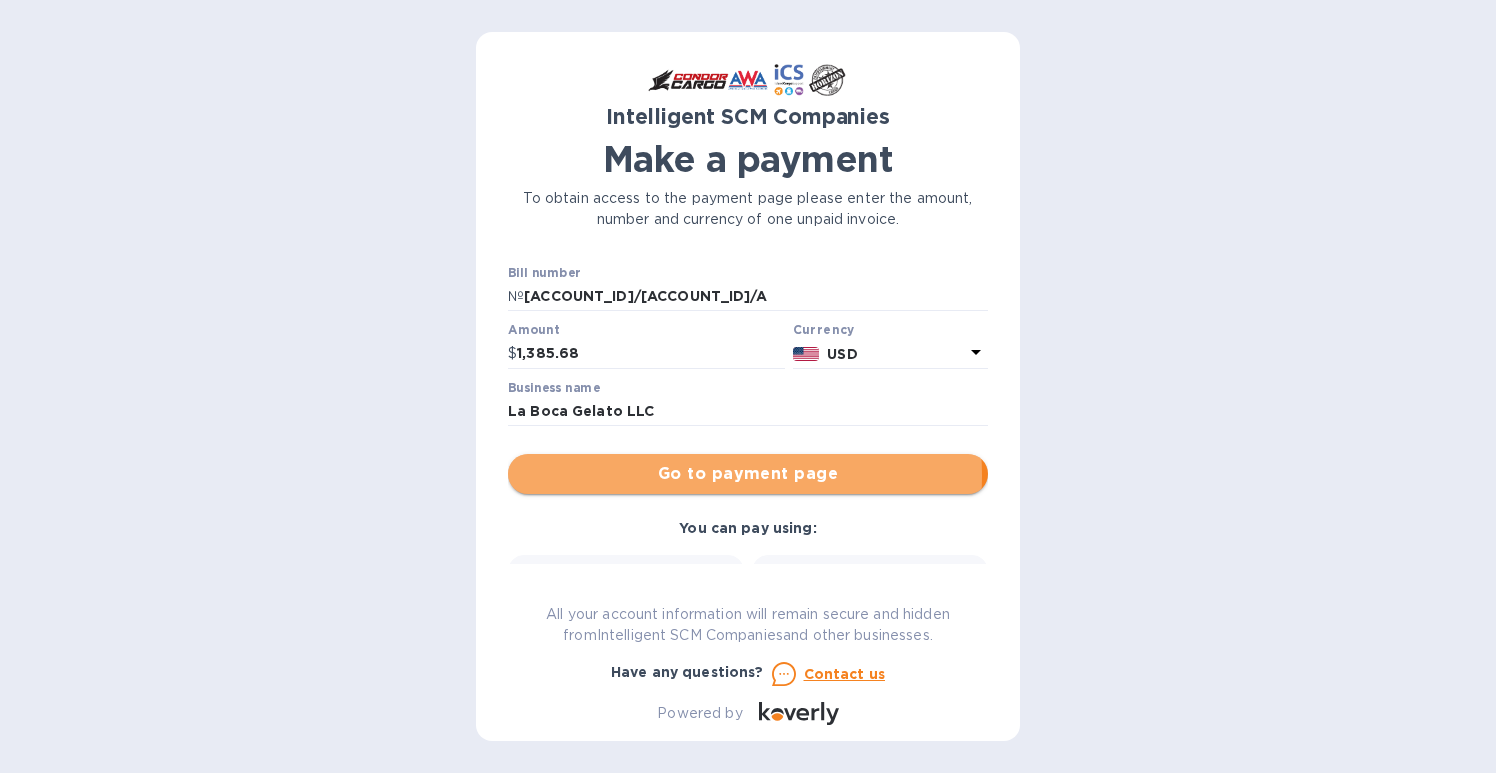 click on "Go to payment page" at bounding box center [748, 474] 